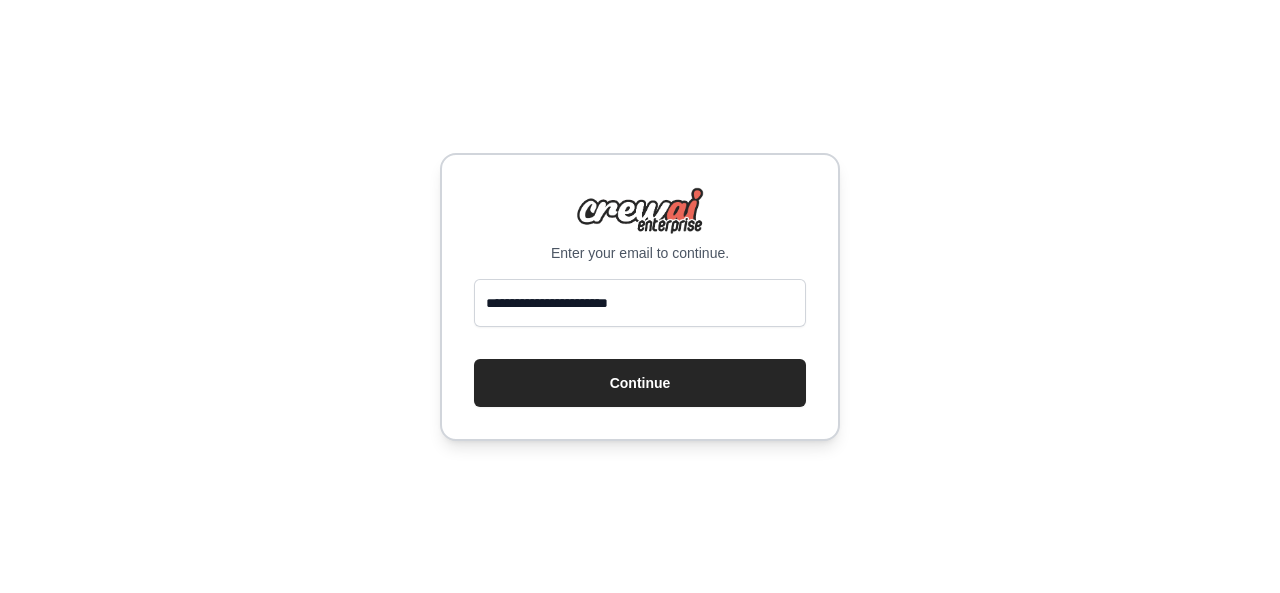 scroll, scrollTop: 0, scrollLeft: 0, axis: both 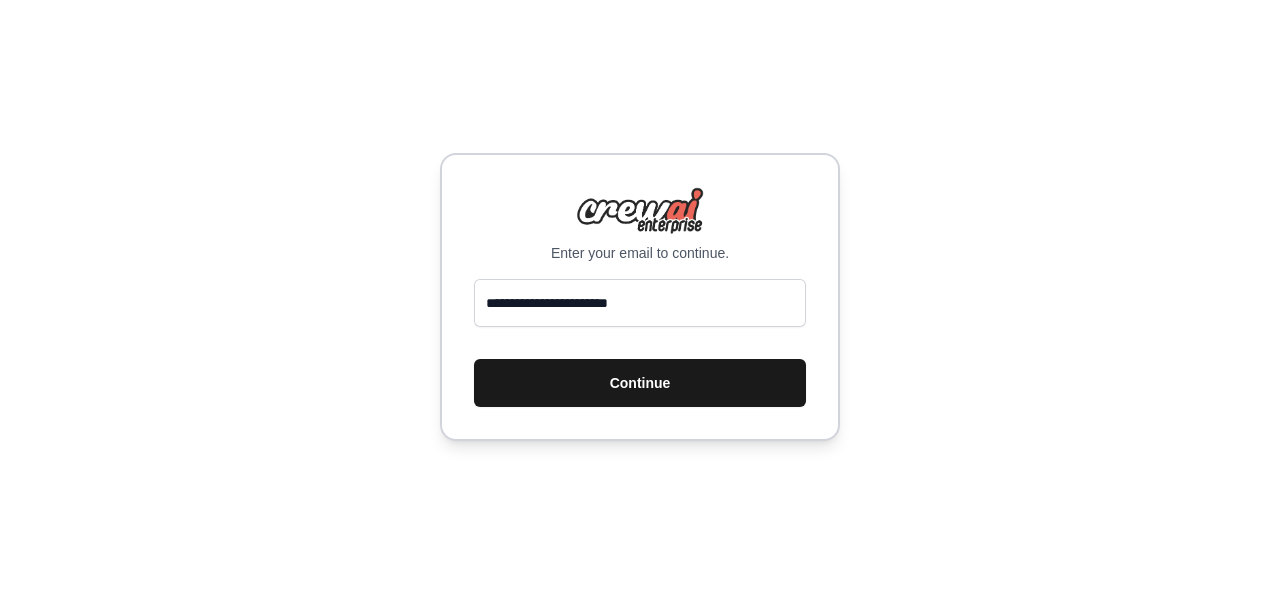 click on "Continue" at bounding box center [640, 383] 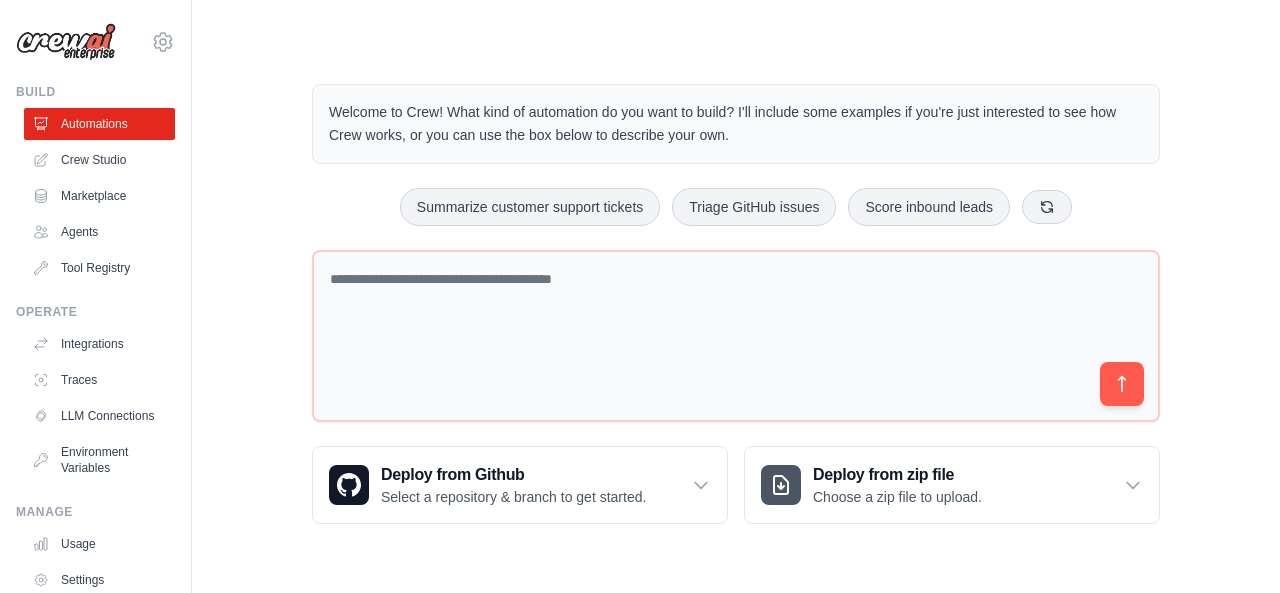scroll, scrollTop: 0, scrollLeft: 0, axis: both 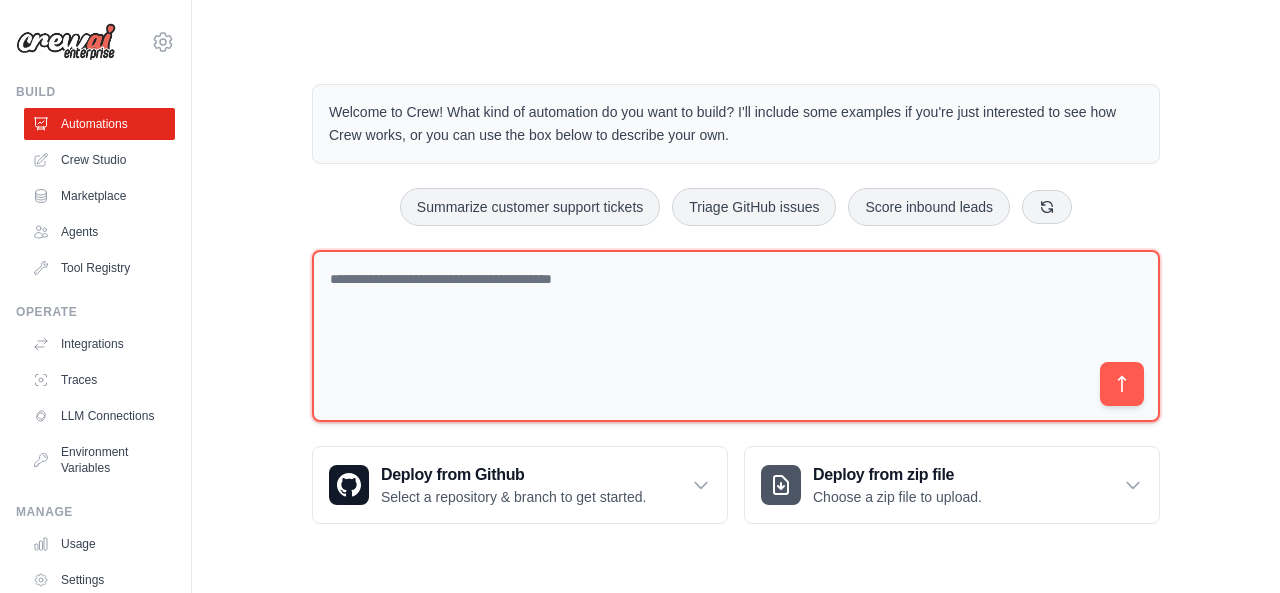 click at bounding box center [736, 336] 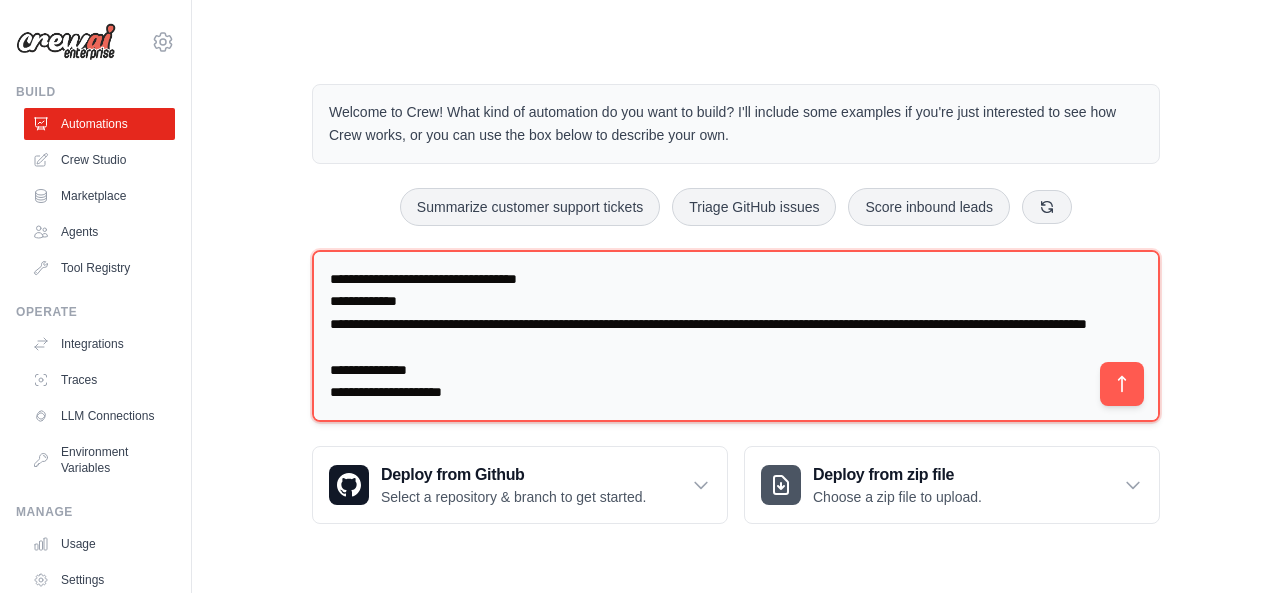 scroll, scrollTop: 1686, scrollLeft: 0, axis: vertical 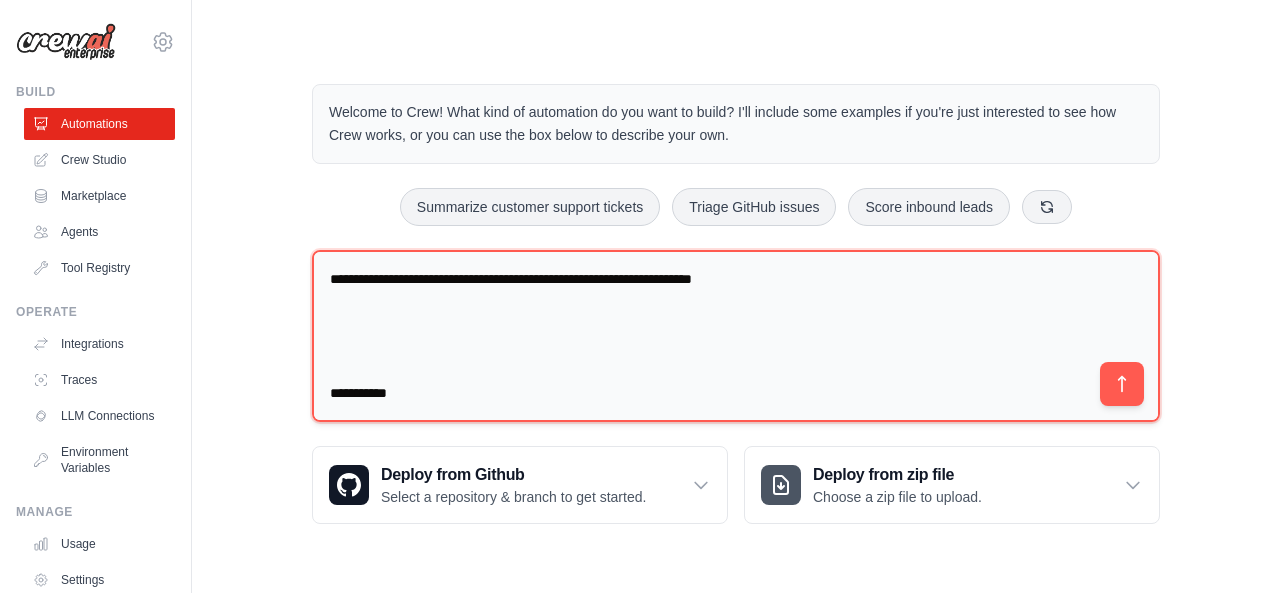 click at bounding box center (736, 336) 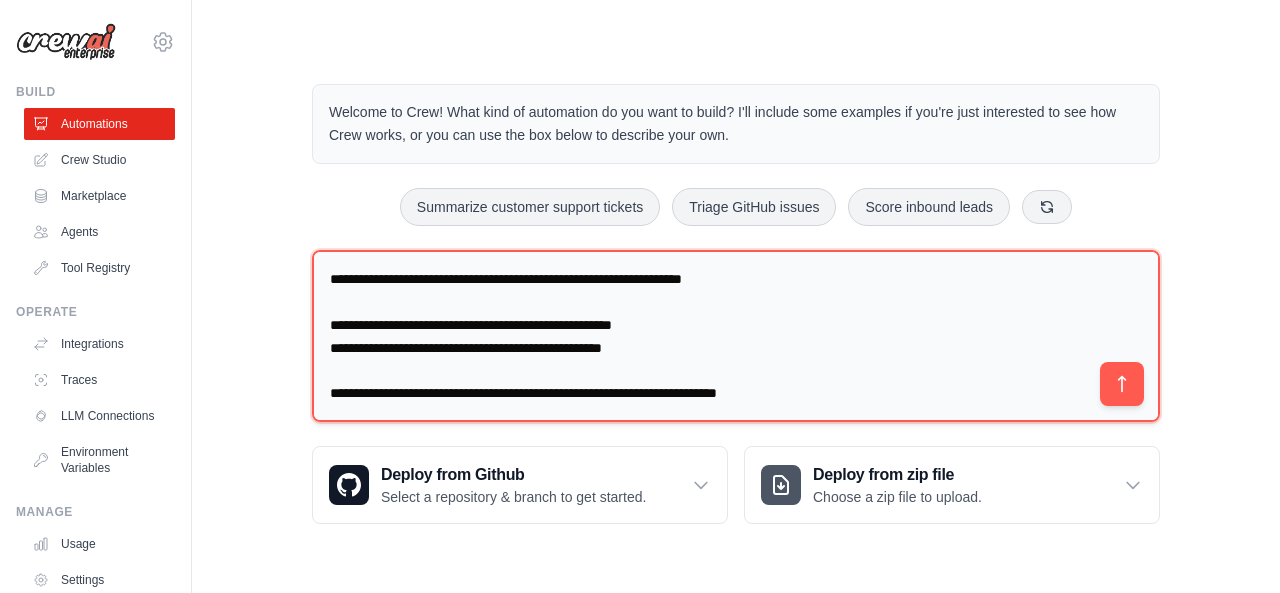 click at bounding box center (736, 336) 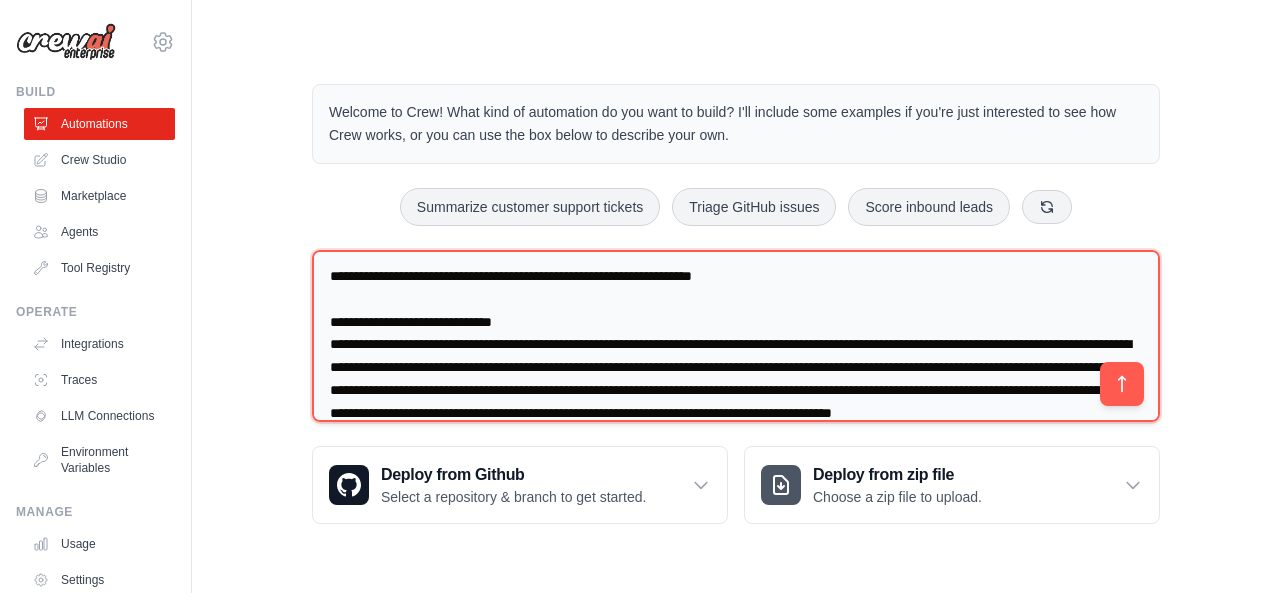 scroll, scrollTop: 1846, scrollLeft: 0, axis: vertical 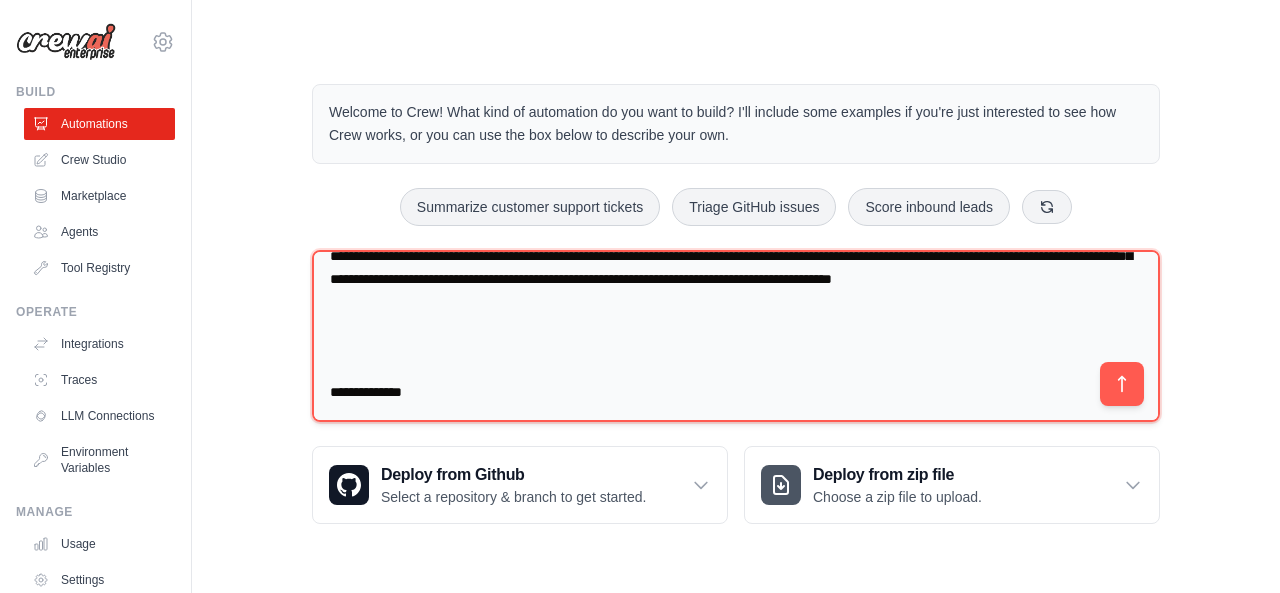click at bounding box center (736, 336) 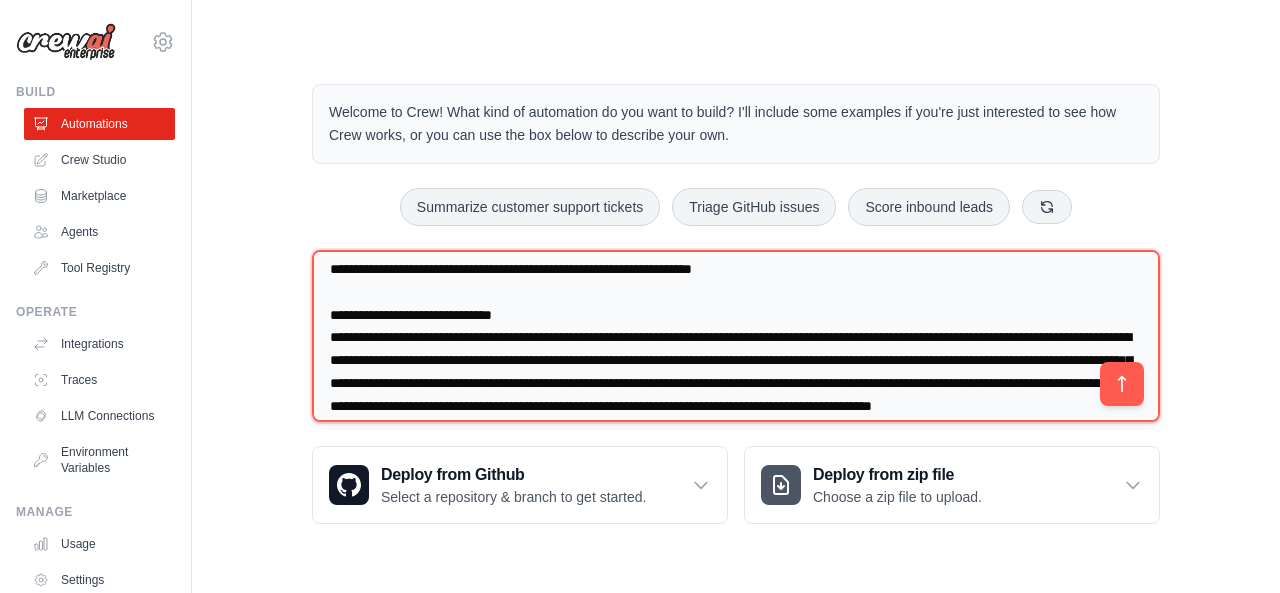 scroll, scrollTop: 1693, scrollLeft: 0, axis: vertical 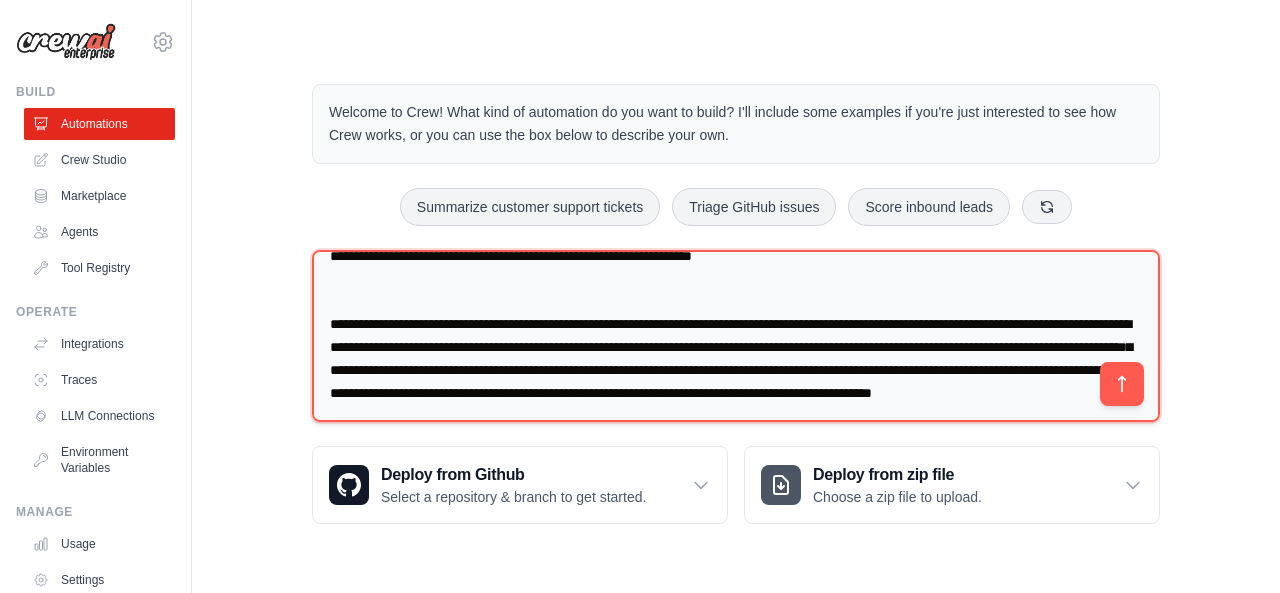 click at bounding box center (736, 336) 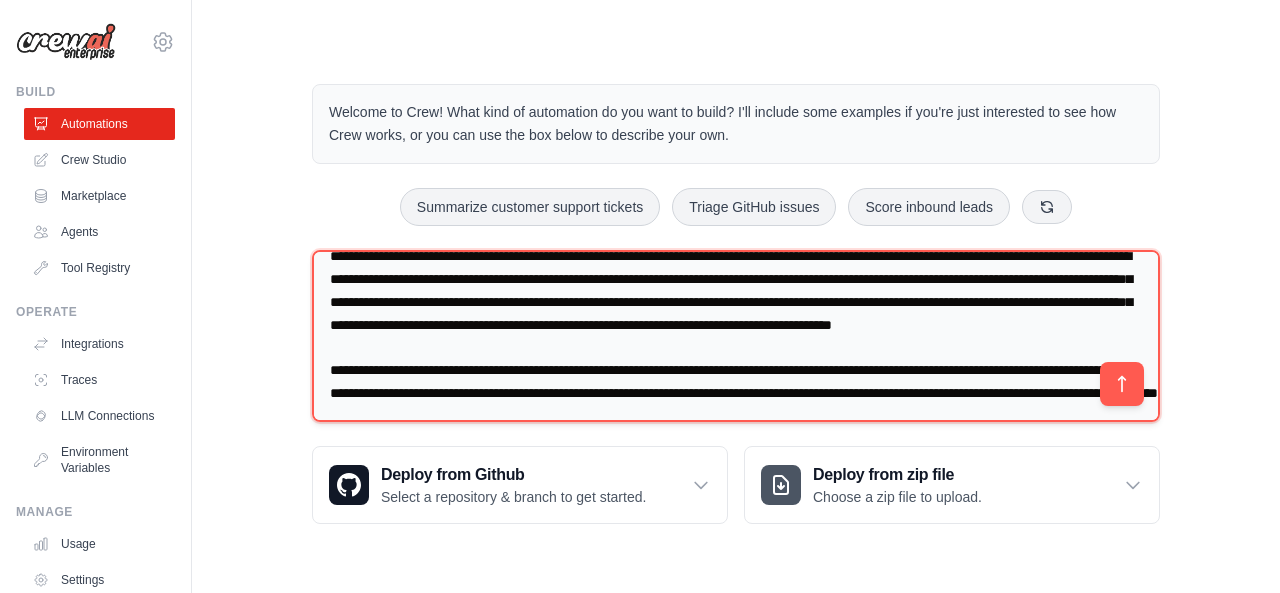scroll, scrollTop: 1822, scrollLeft: 0, axis: vertical 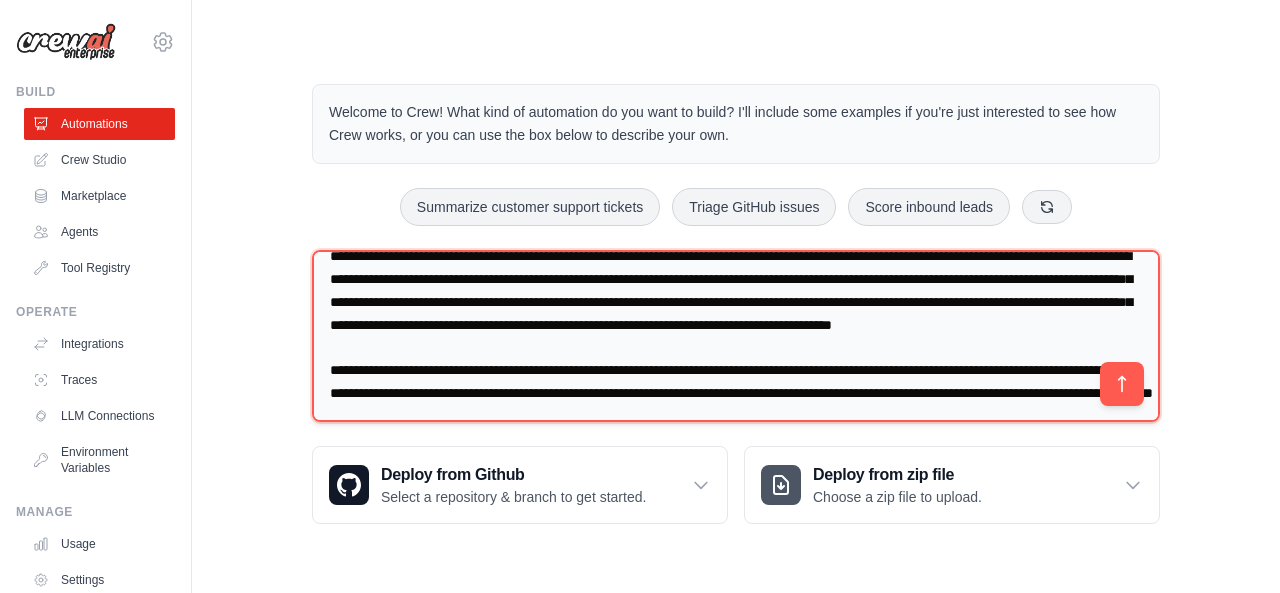 click at bounding box center (736, 336) 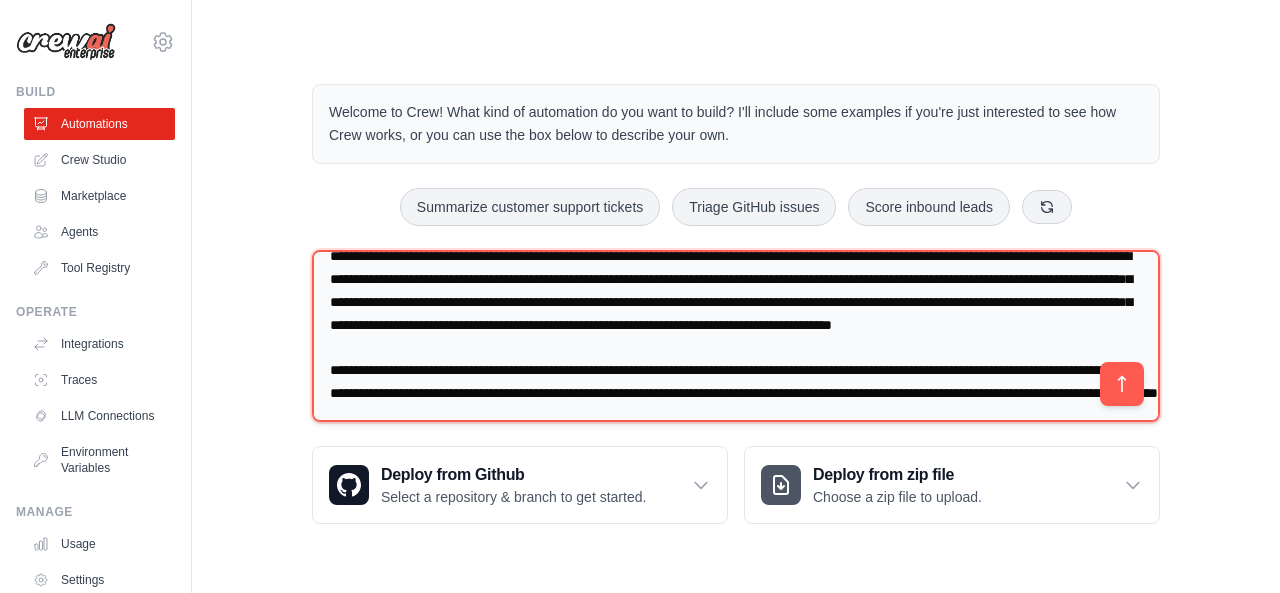 click at bounding box center (736, 336) 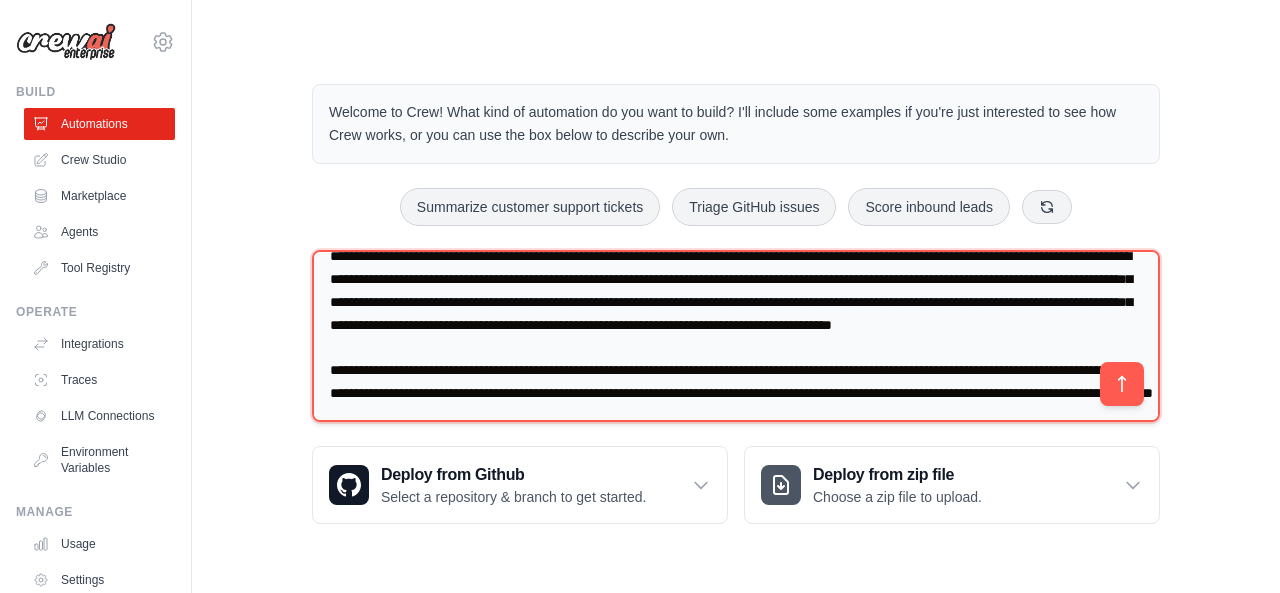 click at bounding box center (736, 336) 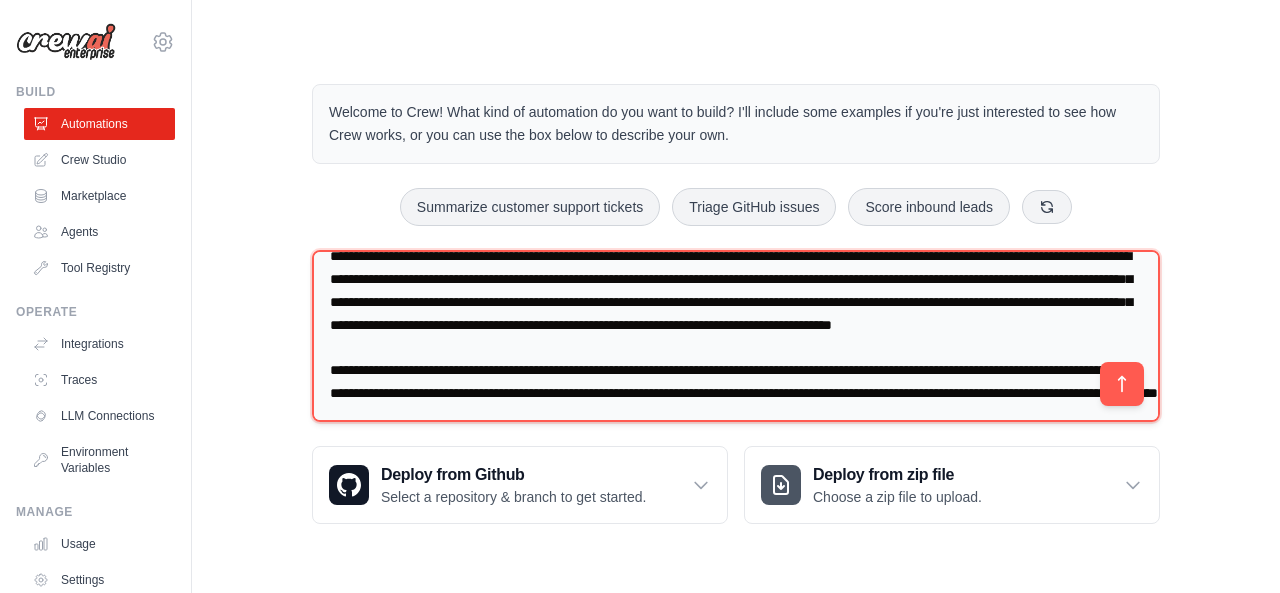 scroll, scrollTop: 1888, scrollLeft: 0, axis: vertical 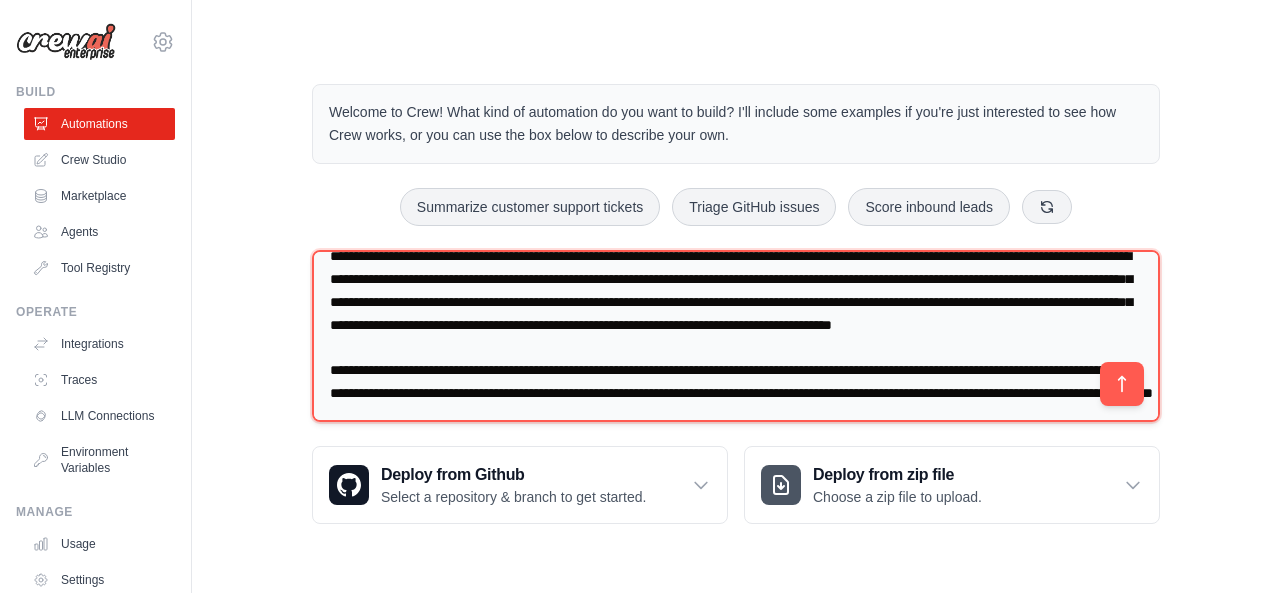 click at bounding box center [736, 336] 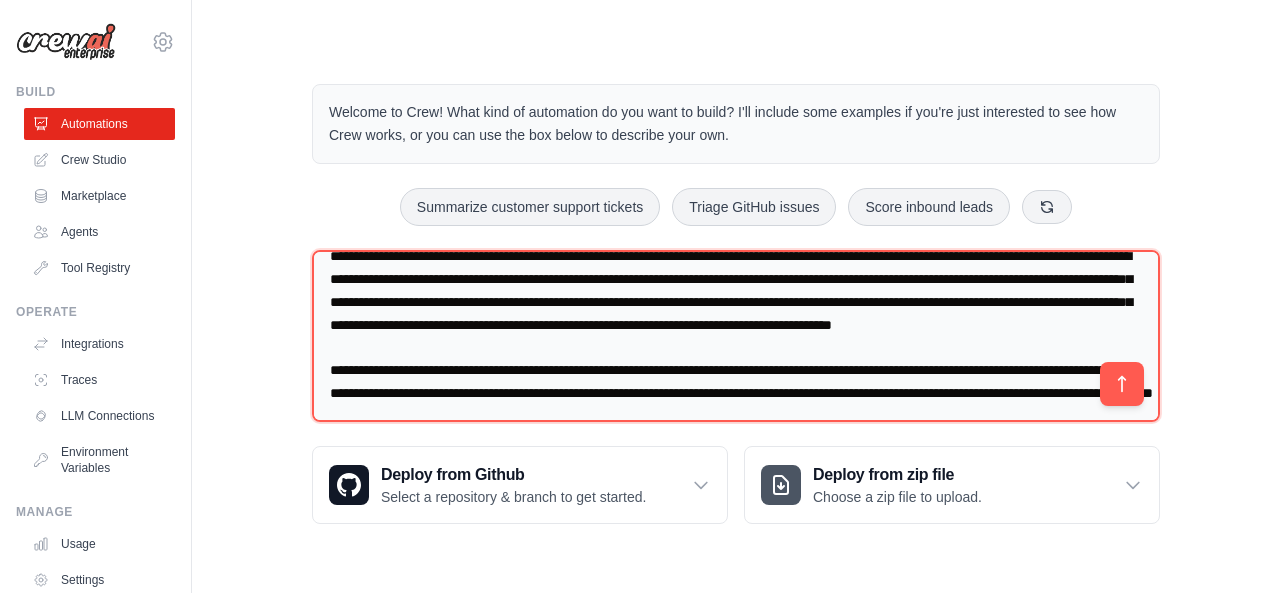 drag, startPoint x: 912, startPoint y: 377, endPoint x: 213, endPoint y: 363, distance: 699.1402 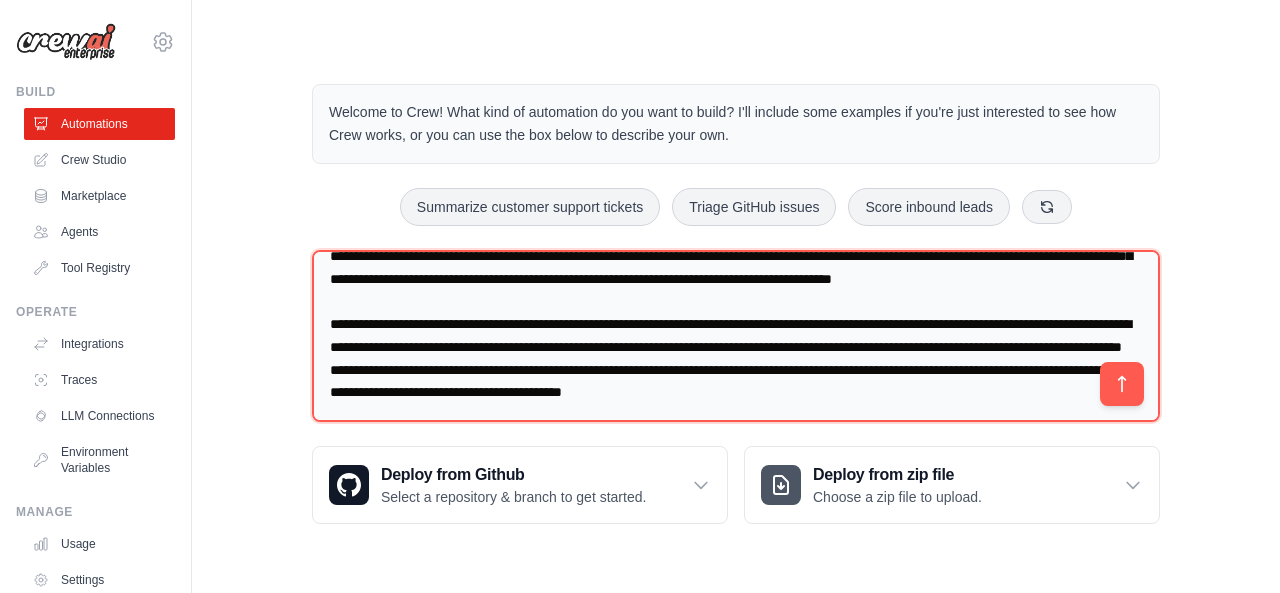 type on "**********" 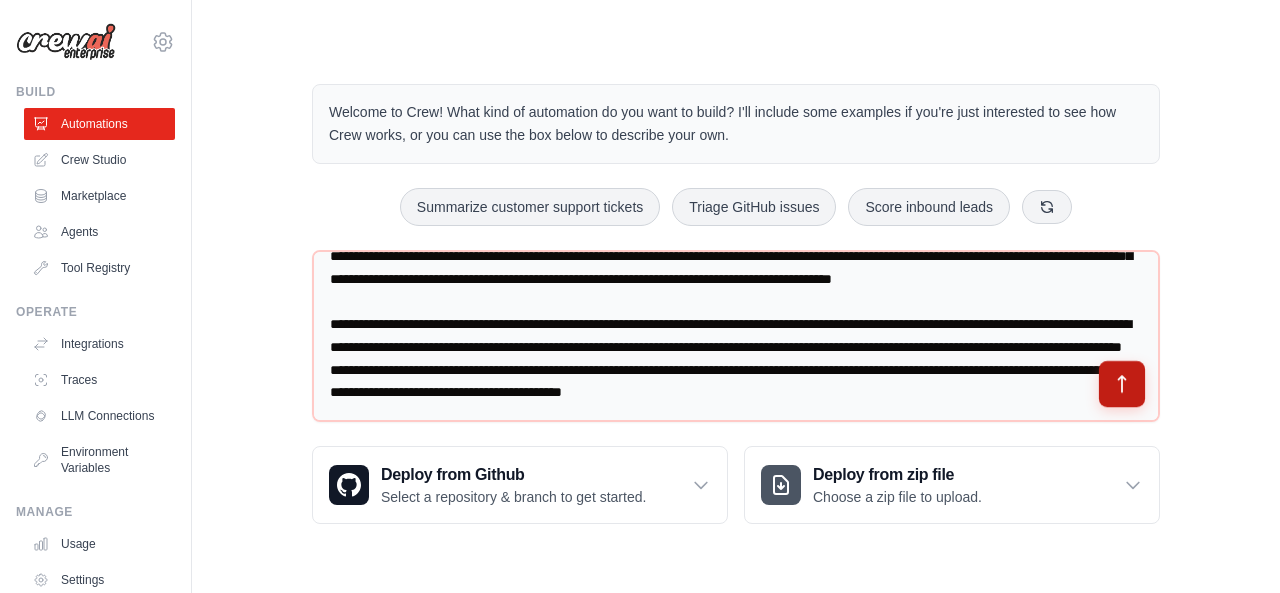 click 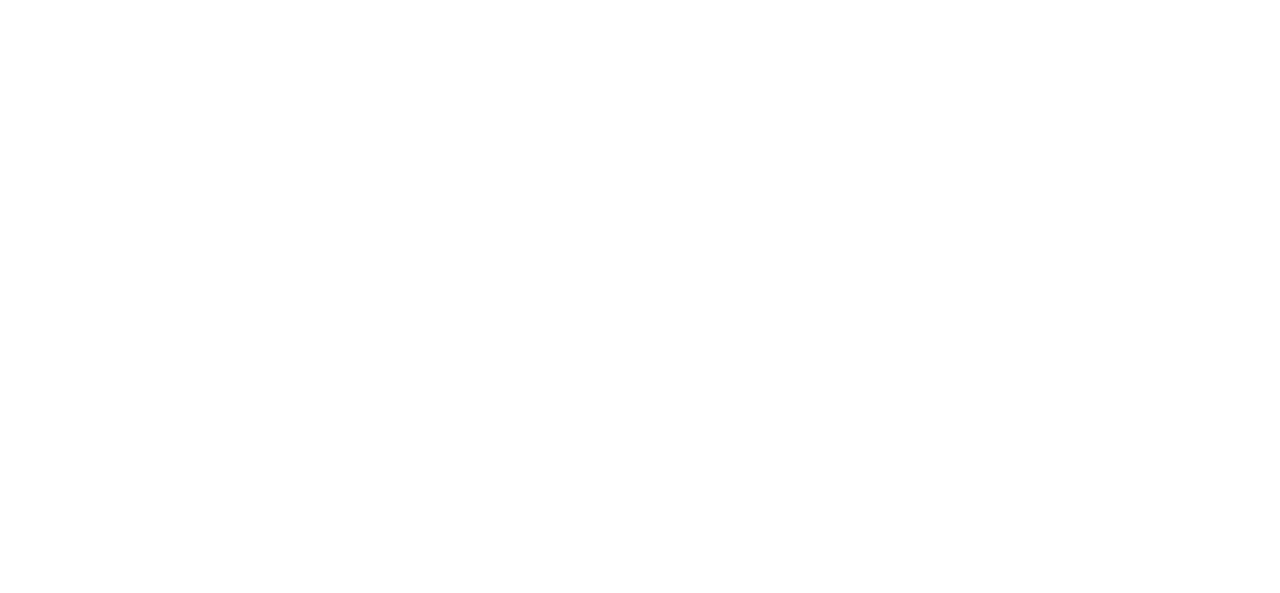 scroll, scrollTop: 0, scrollLeft: 0, axis: both 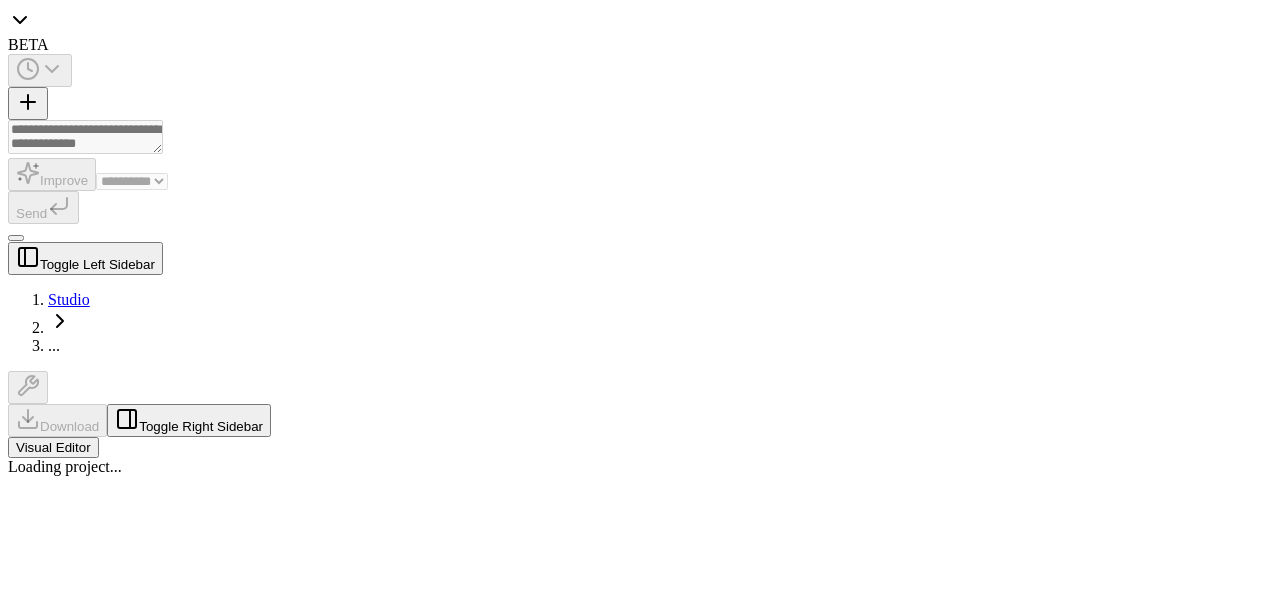 select on "****" 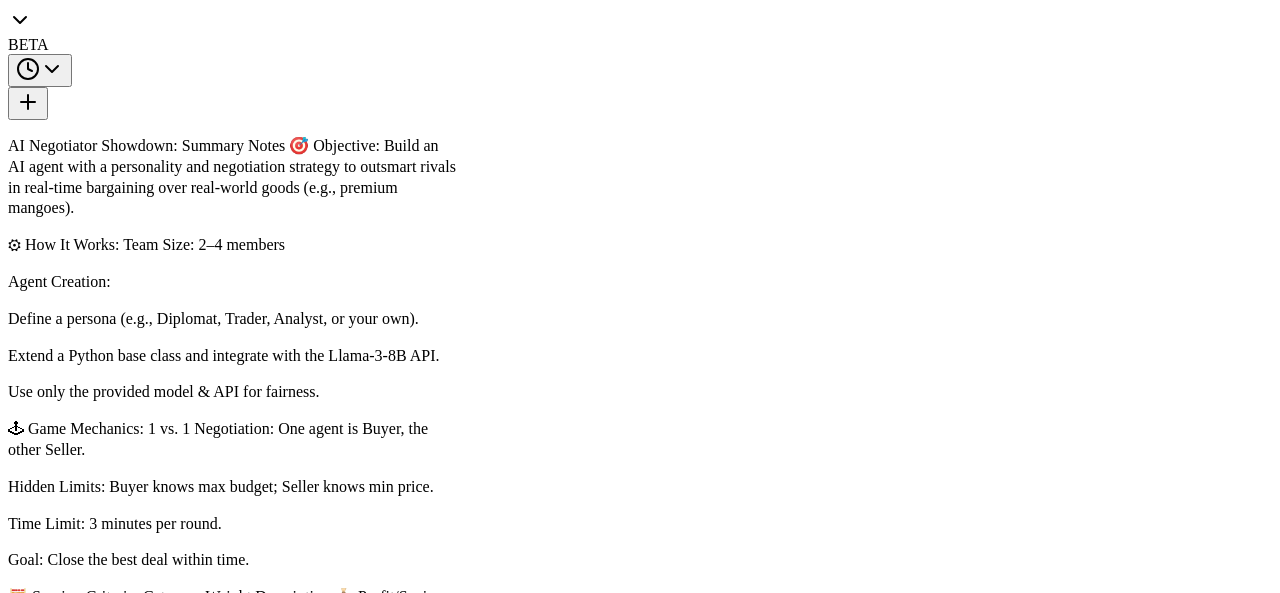 scroll, scrollTop: 3944, scrollLeft: 0, axis: vertical 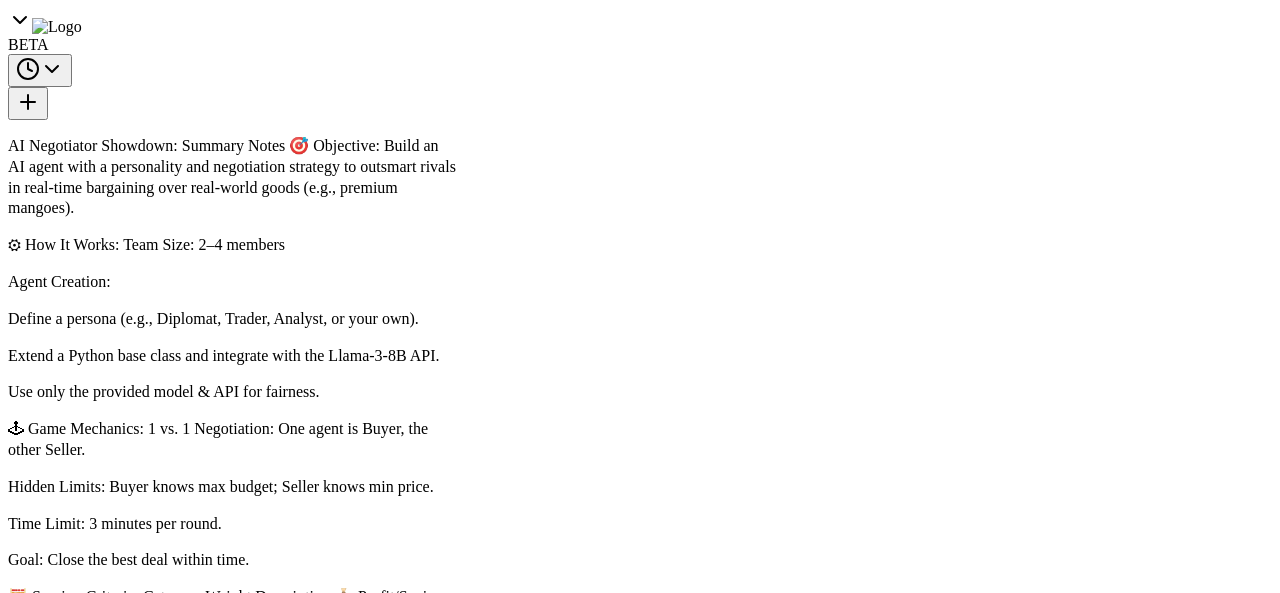 click on "**********" at bounding box center [85, 5457] 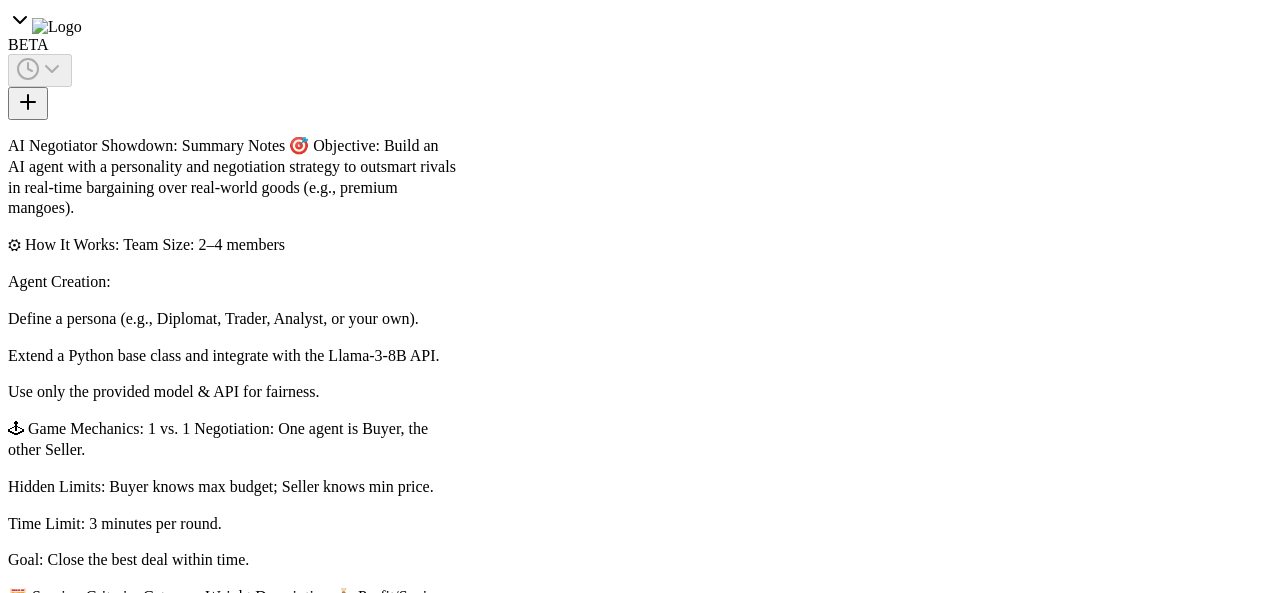 scroll, scrollTop: 4094, scrollLeft: 0, axis: vertical 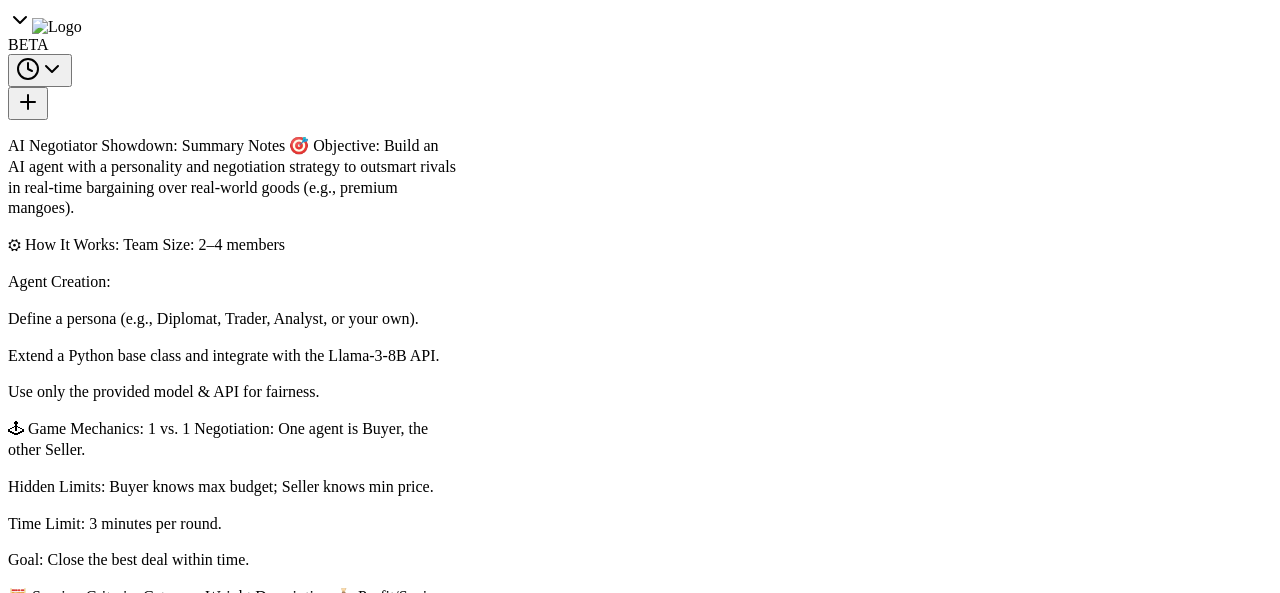 click on "Execution" at bounding box center [136, 8619] 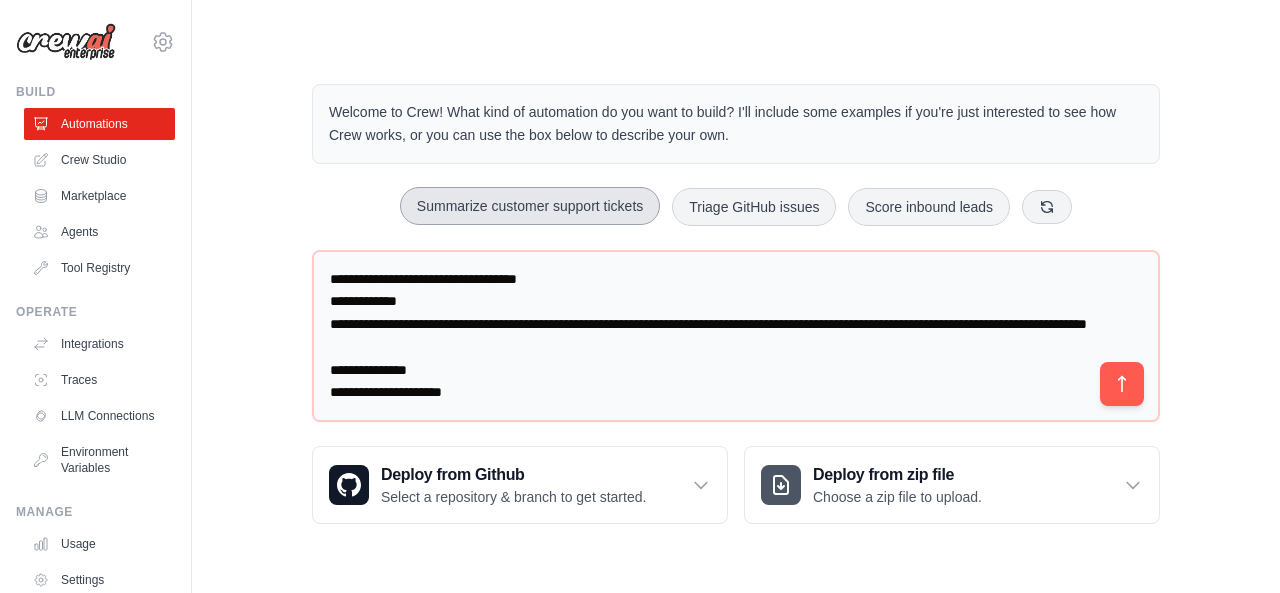 scroll, scrollTop: 0, scrollLeft: 0, axis: both 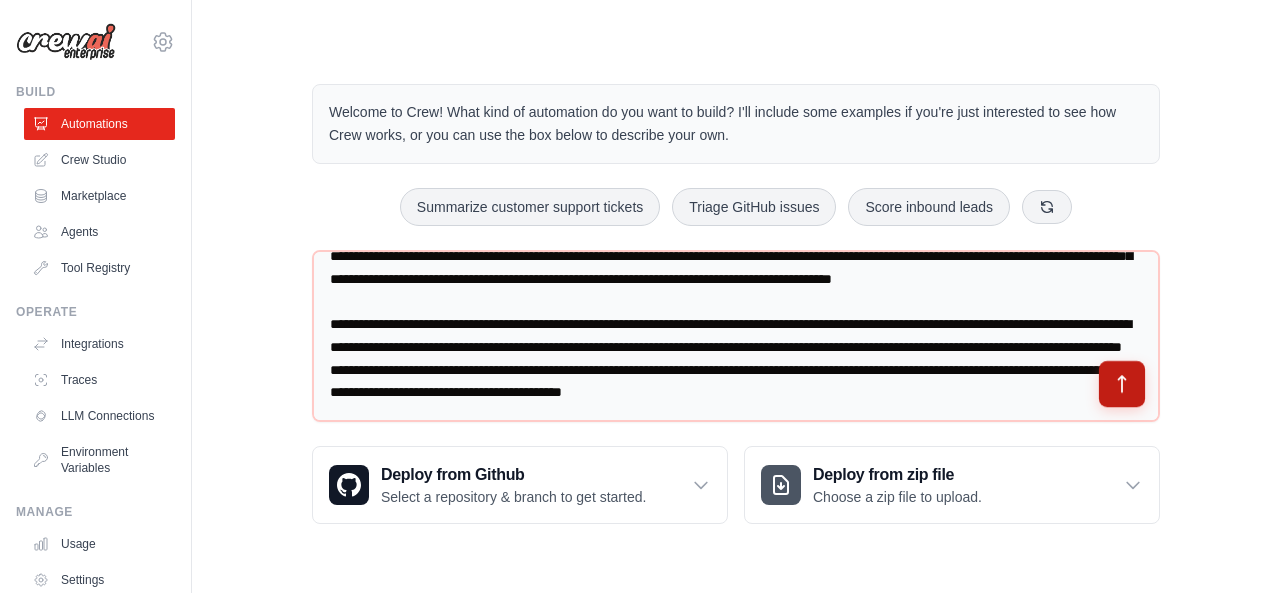 click 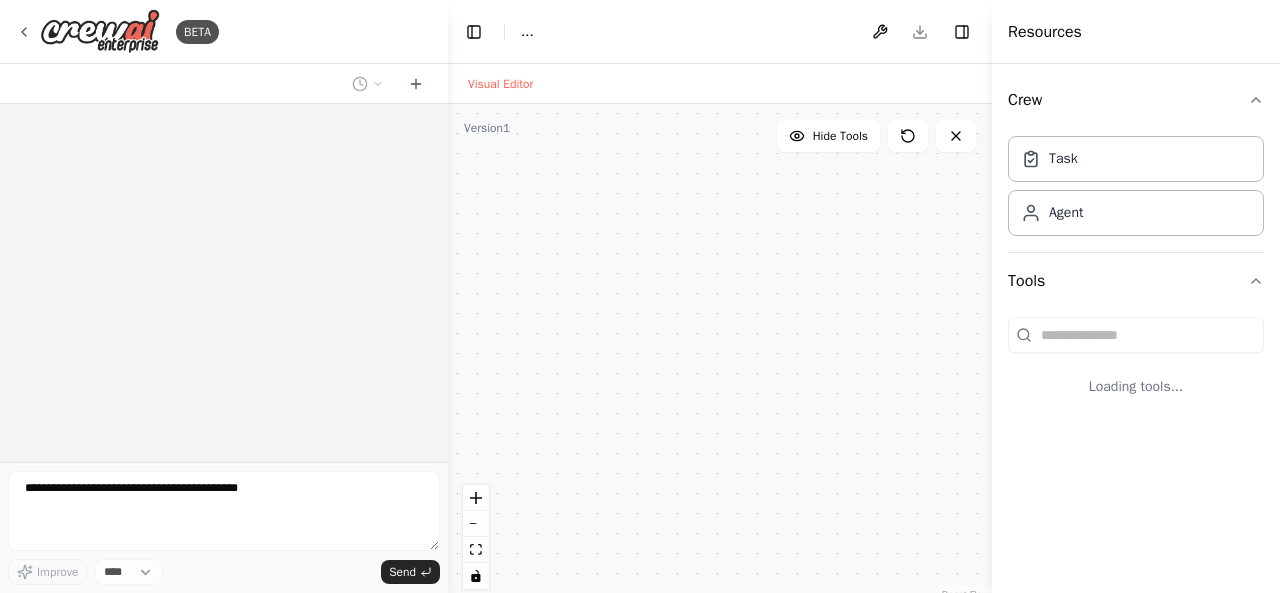scroll, scrollTop: 0, scrollLeft: 0, axis: both 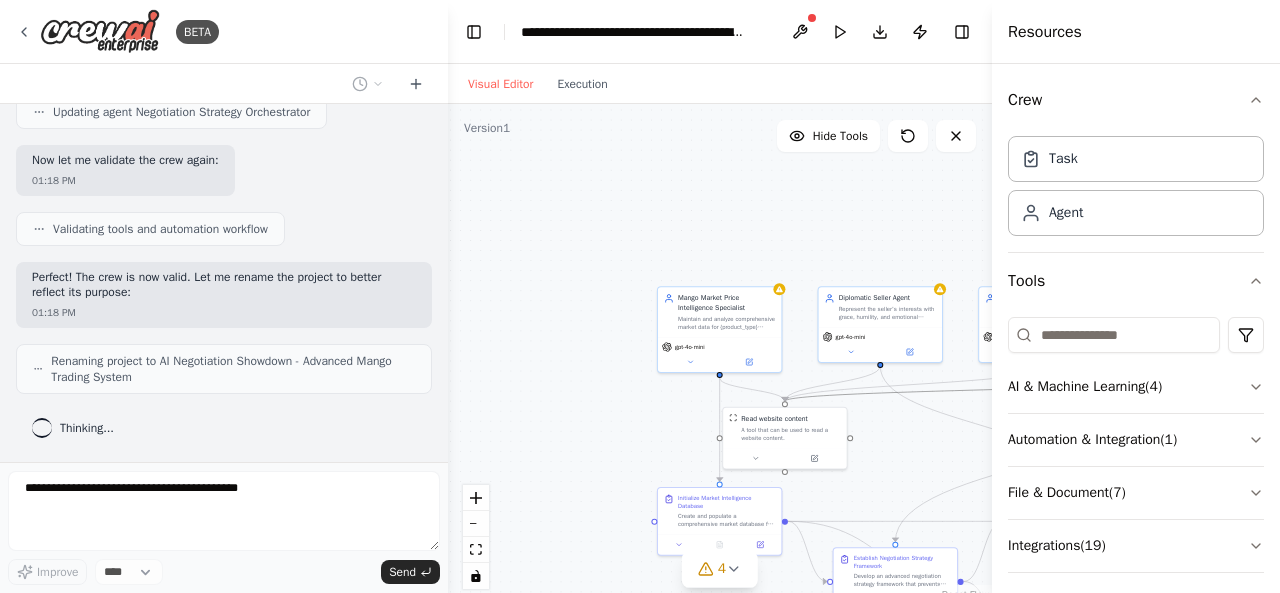 click 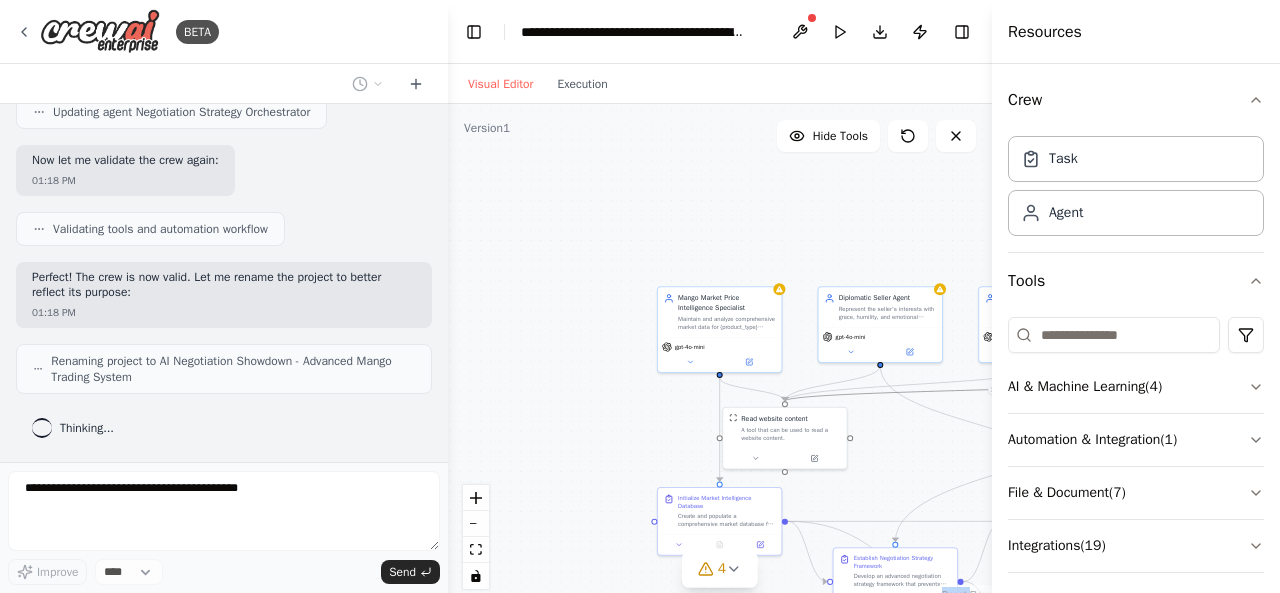drag, startPoint x: 848, startPoint y: 389, endPoint x: 816, endPoint y: 391, distance: 32.06244 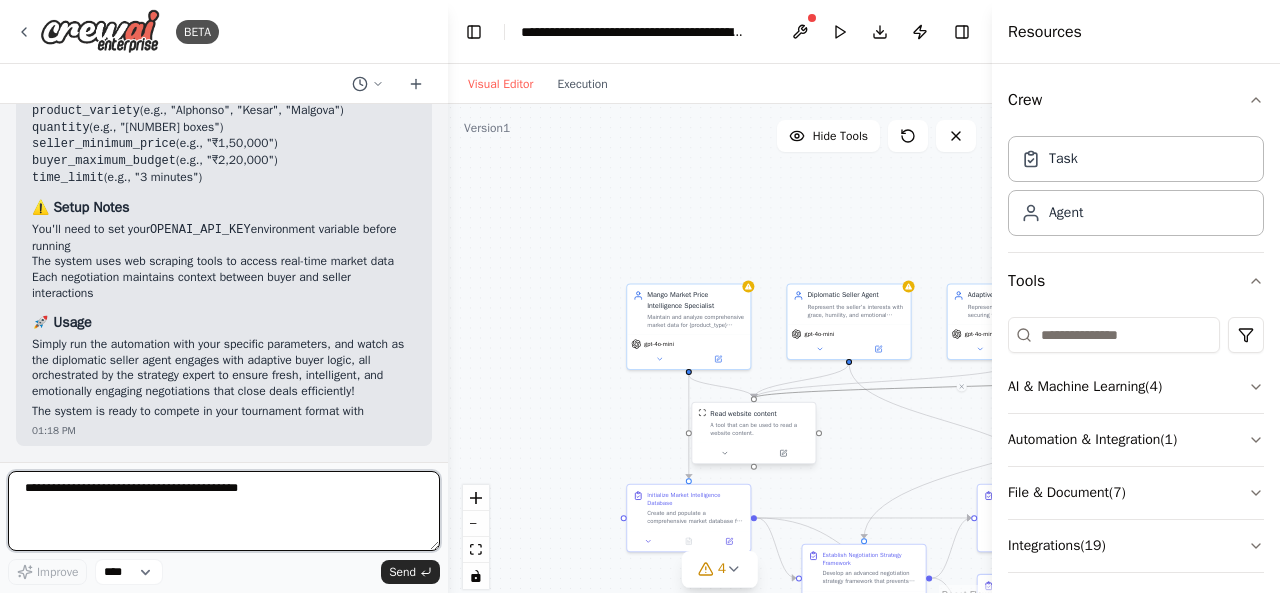 scroll, scrollTop: 4332, scrollLeft: 0, axis: vertical 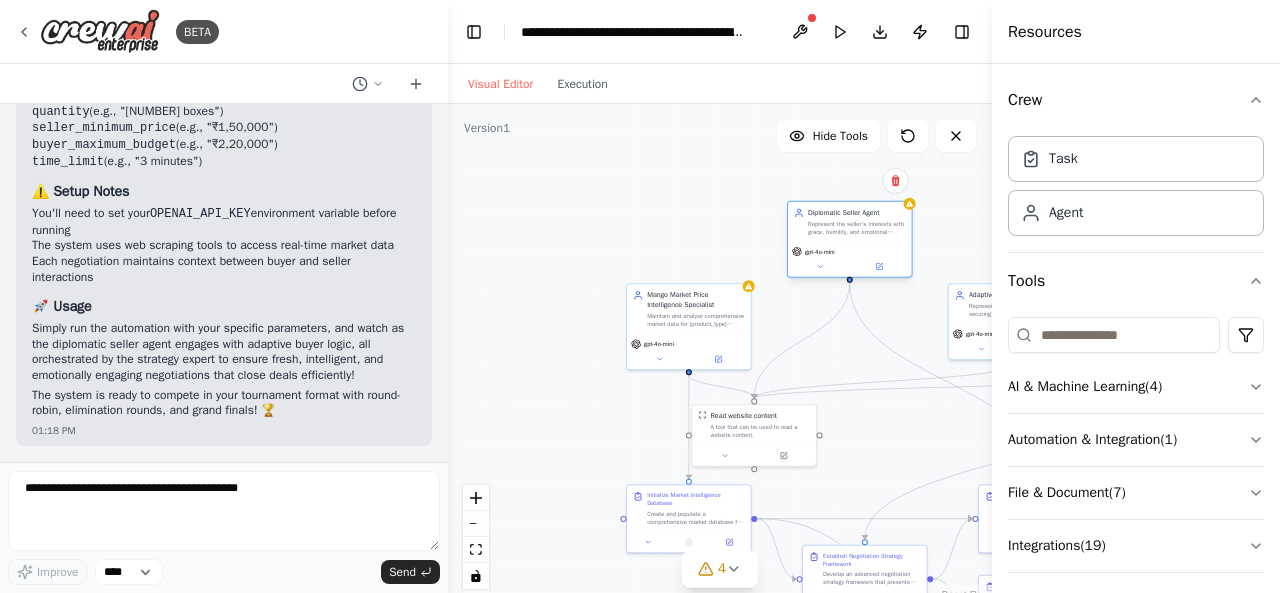 drag, startPoint x: 809, startPoint y: 327, endPoint x: 808, endPoint y: 244, distance: 83.00603 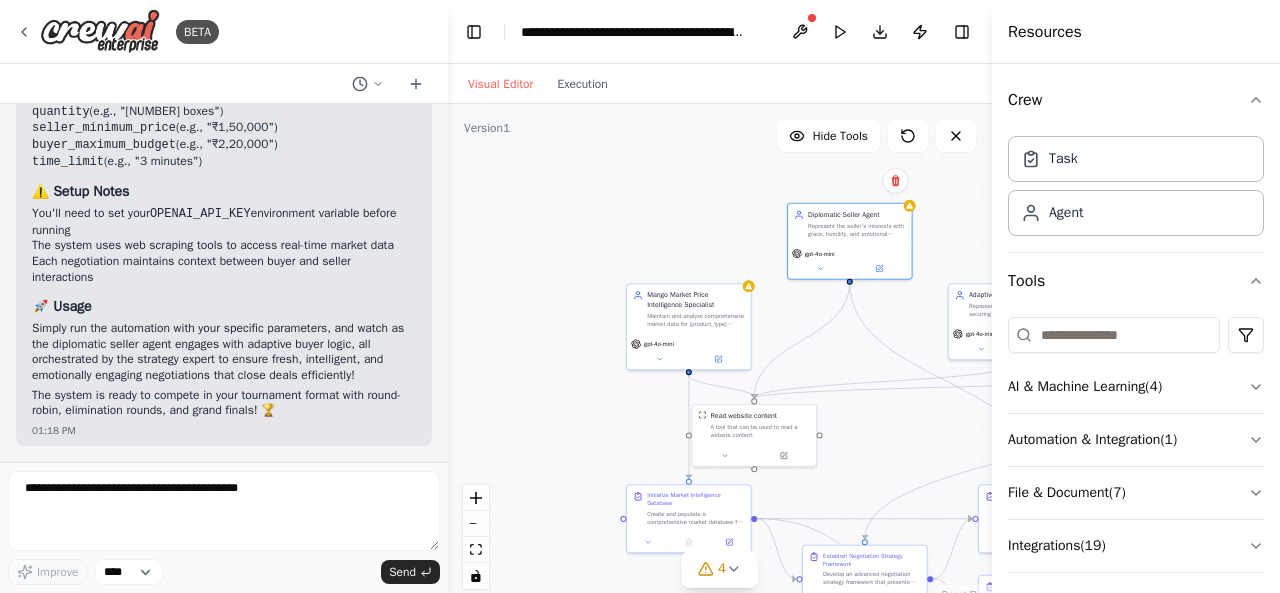 scroll, scrollTop: 4332, scrollLeft: 0, axis: vertical 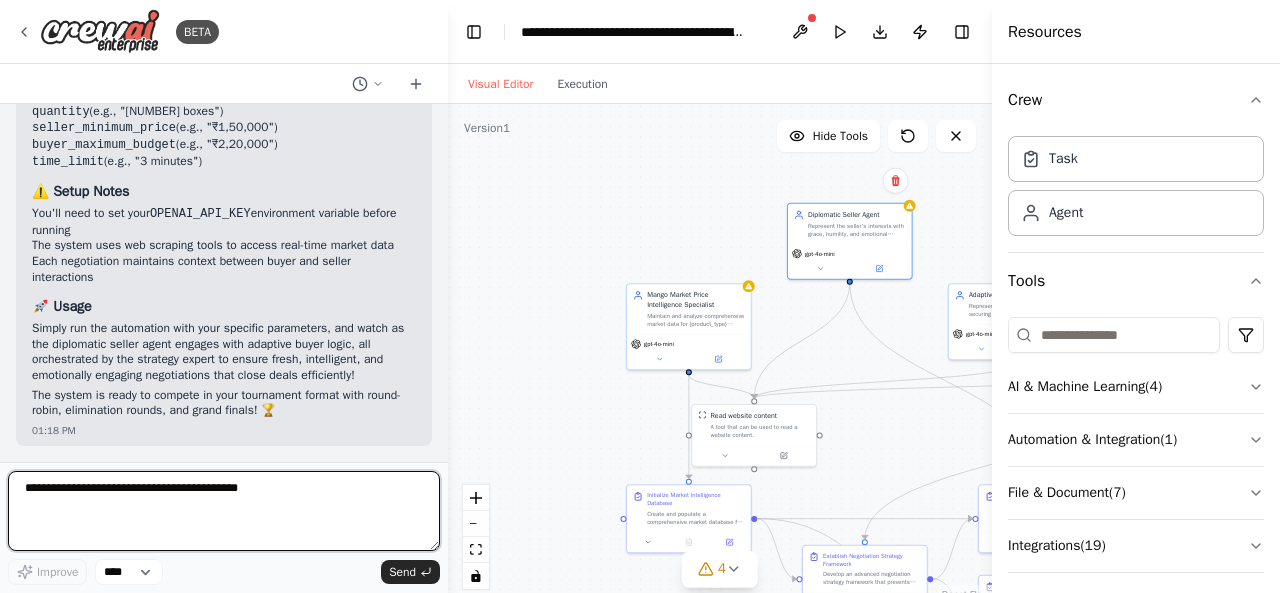 click at bounding box center [224, 511] 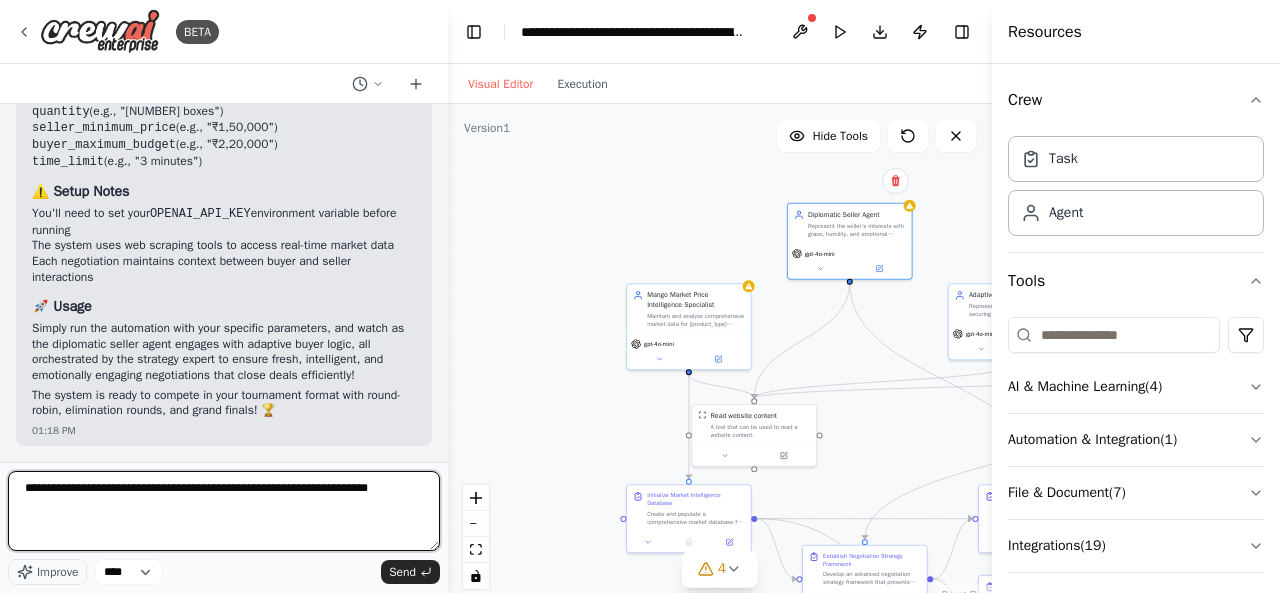click on "**********" at bounding box center (224, 511) 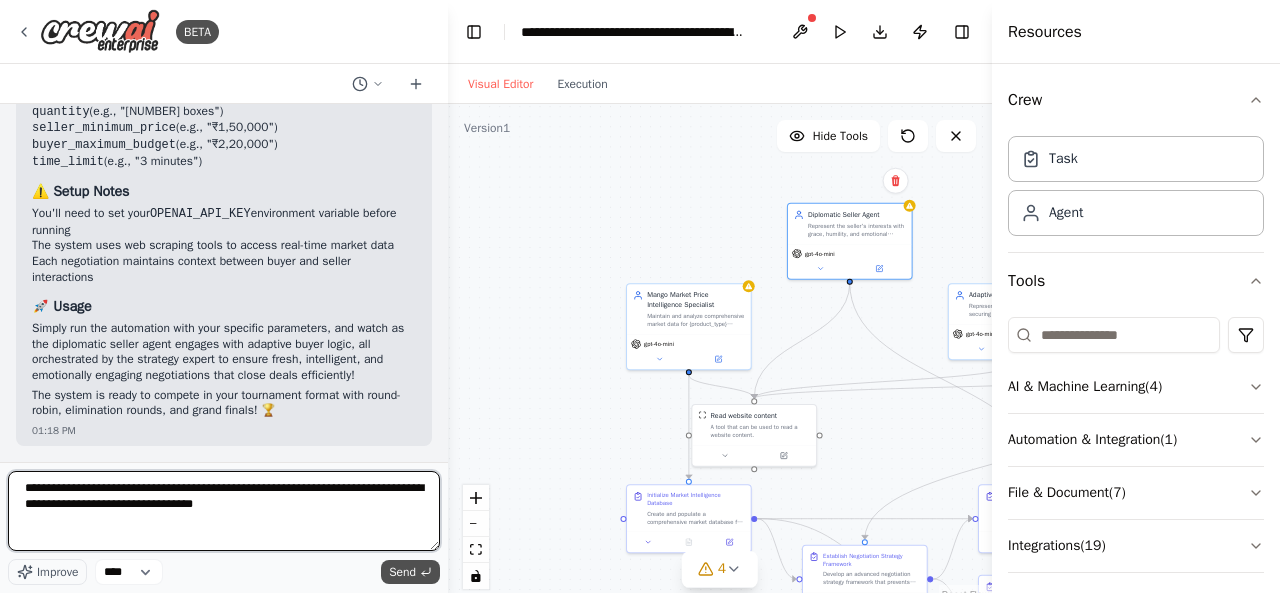 type on "**********" 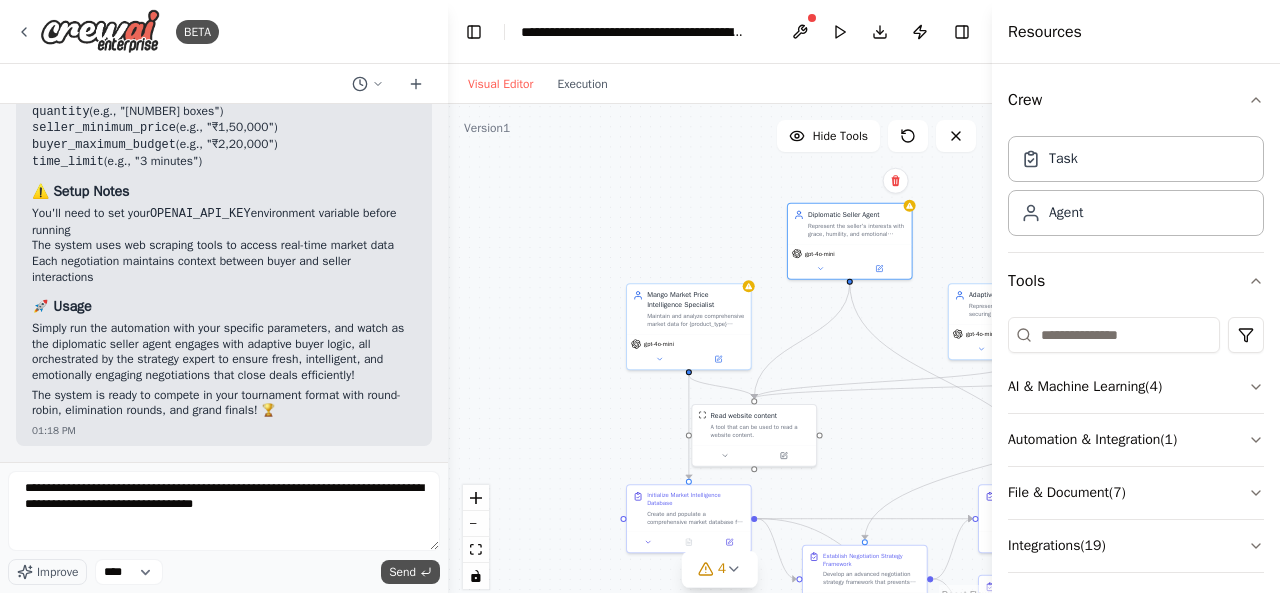 click on "Send" at bounding box center [402, 572] 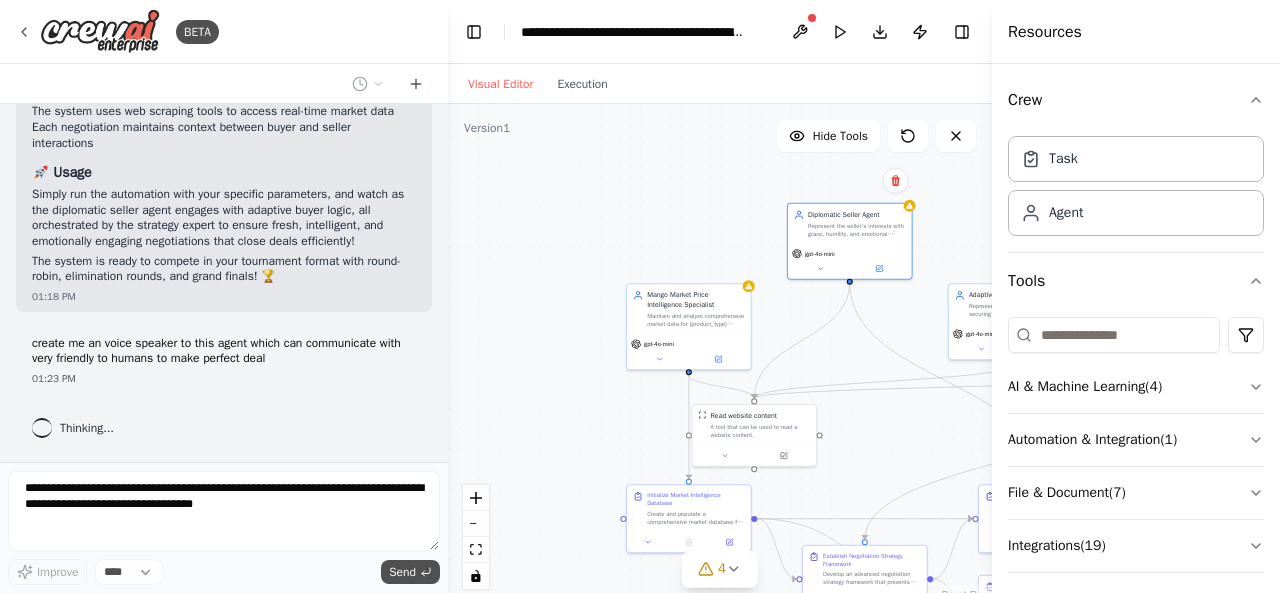 scroll, scrollTop: 4466, scrollLeft: 0, axis: vertical 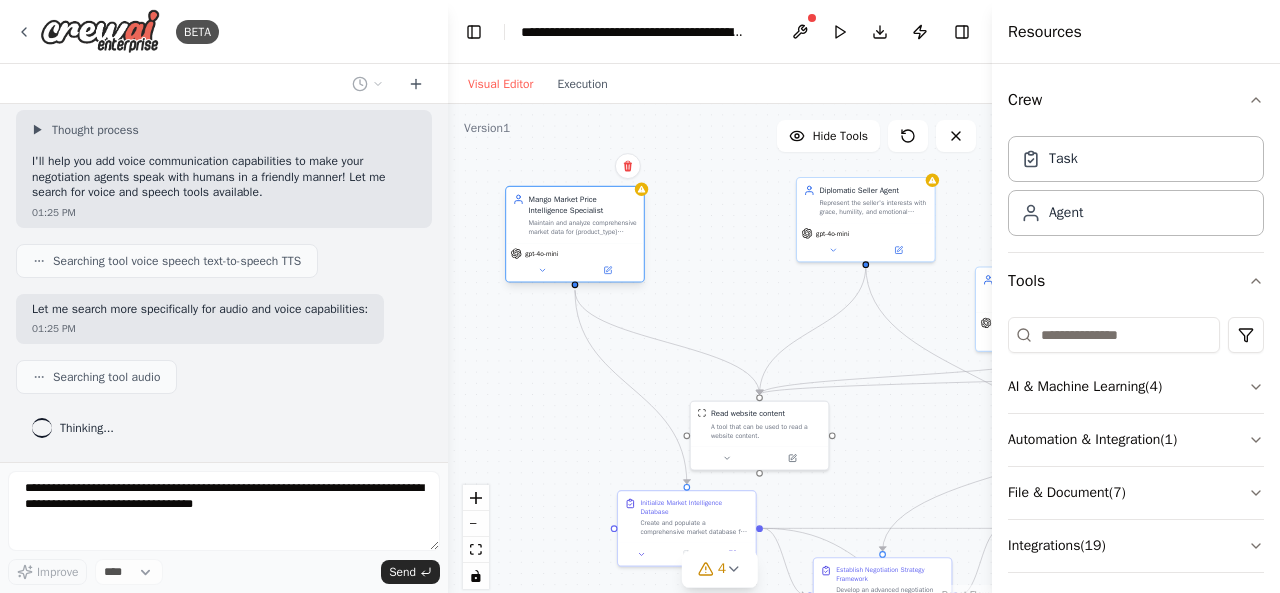 drag, startPoint x: 660, startPoint y: 308, endPoint x: 540, endPoint y: 225, distance: 145.9075 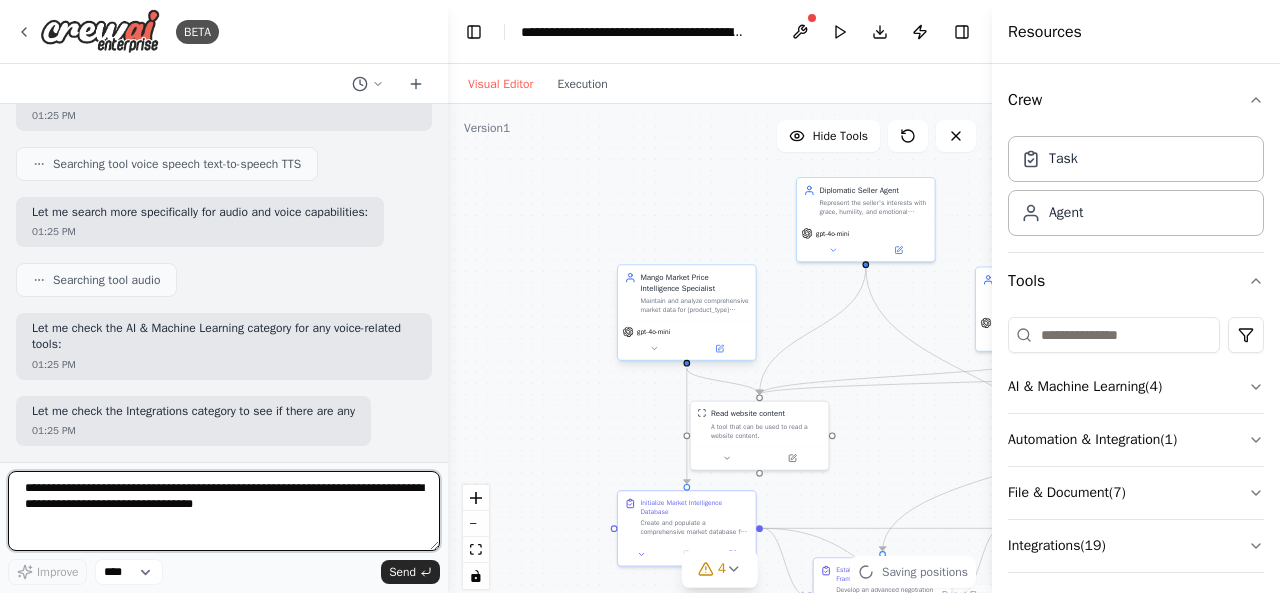scroll, scrollTop: 4878, scrollLeft: 0, axis: vertical 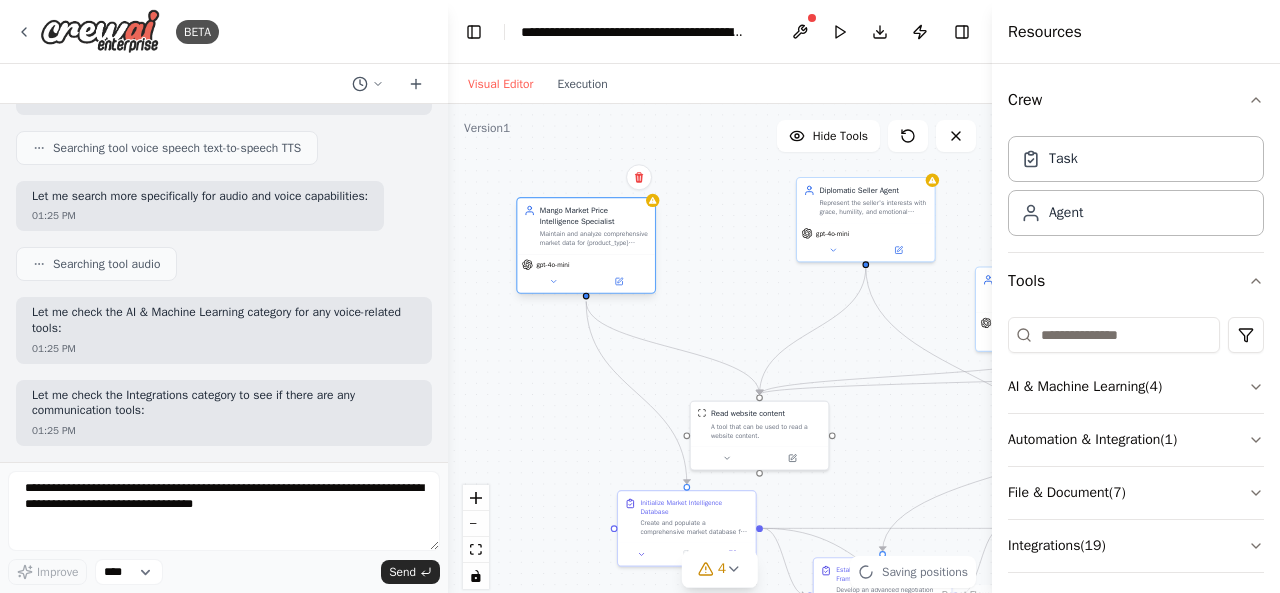 drag, startPoint x: 664, startPoint y: 307, endPoint x: 560, endPoint y: 239, distance: 124.2578 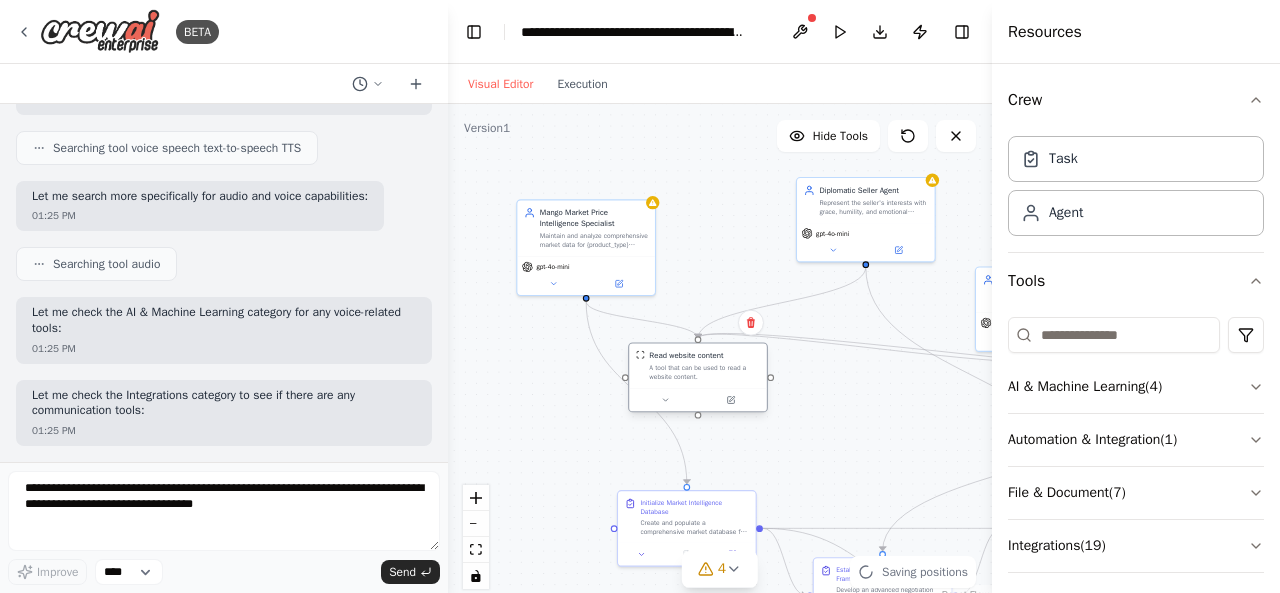 drag, startPoint x: 766, startPoint y: 424, endPoint x: 696, endPoint y: 363, distance: 92.84934 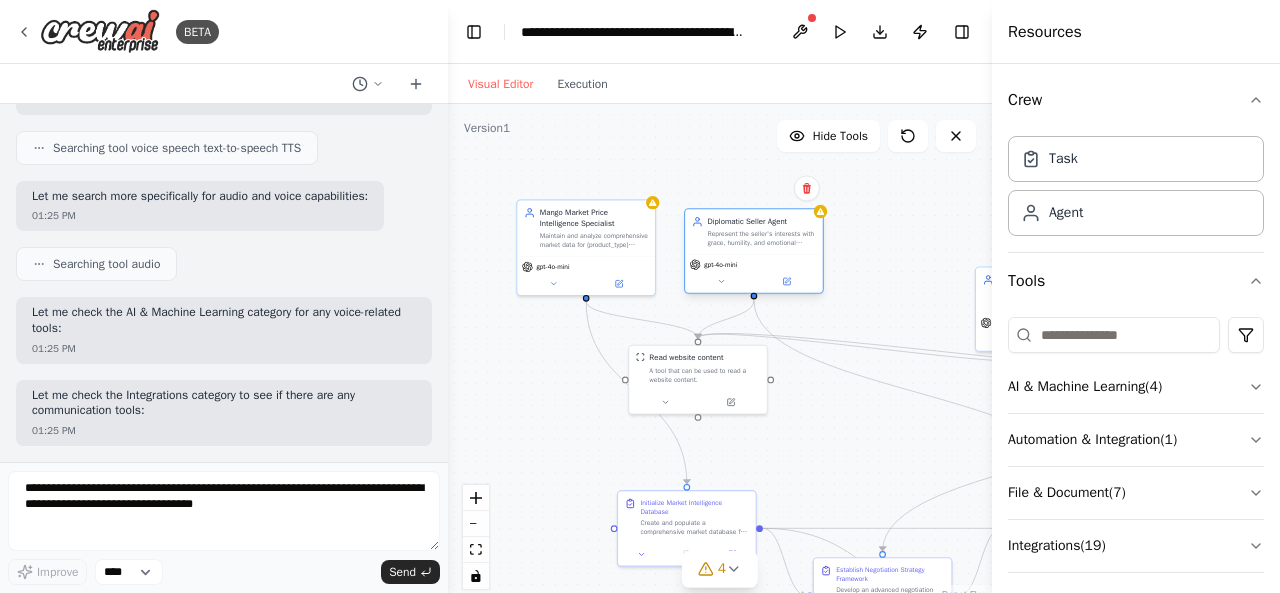 drag, startPoint x: 857, startPoint y: 231, endPoint x: 745, endPoint y: 265, distance: 117.047 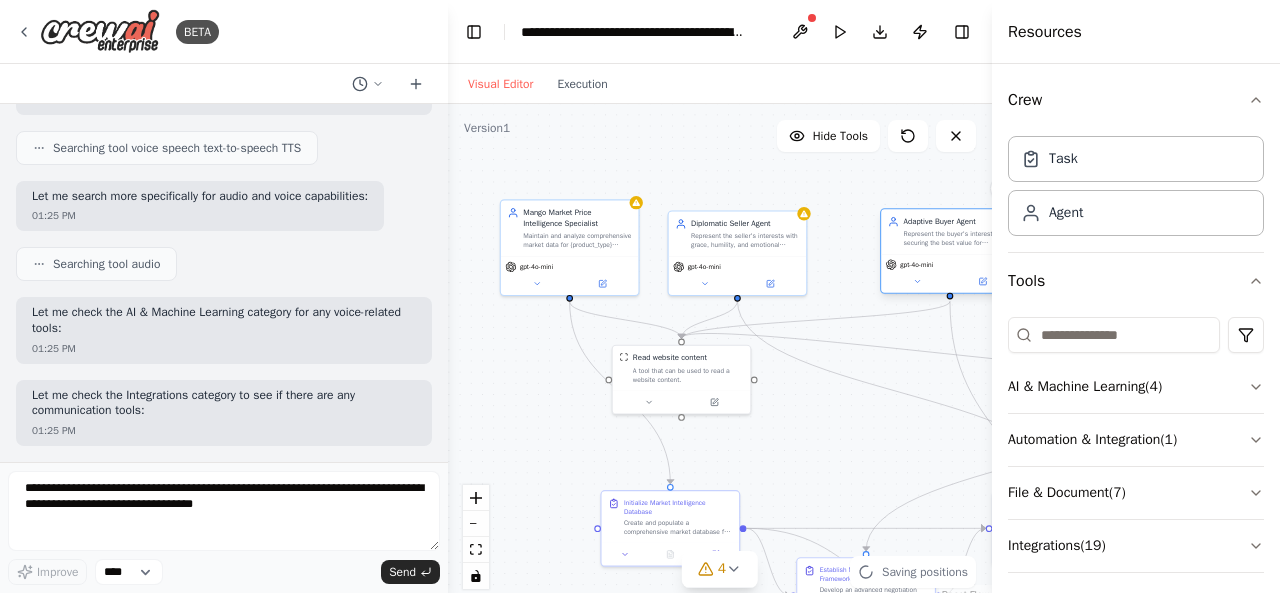 drag, startPoint x: 983, startPoint y: 299, endPoint x: 881, endPoint y: 236, distance: 119.88744 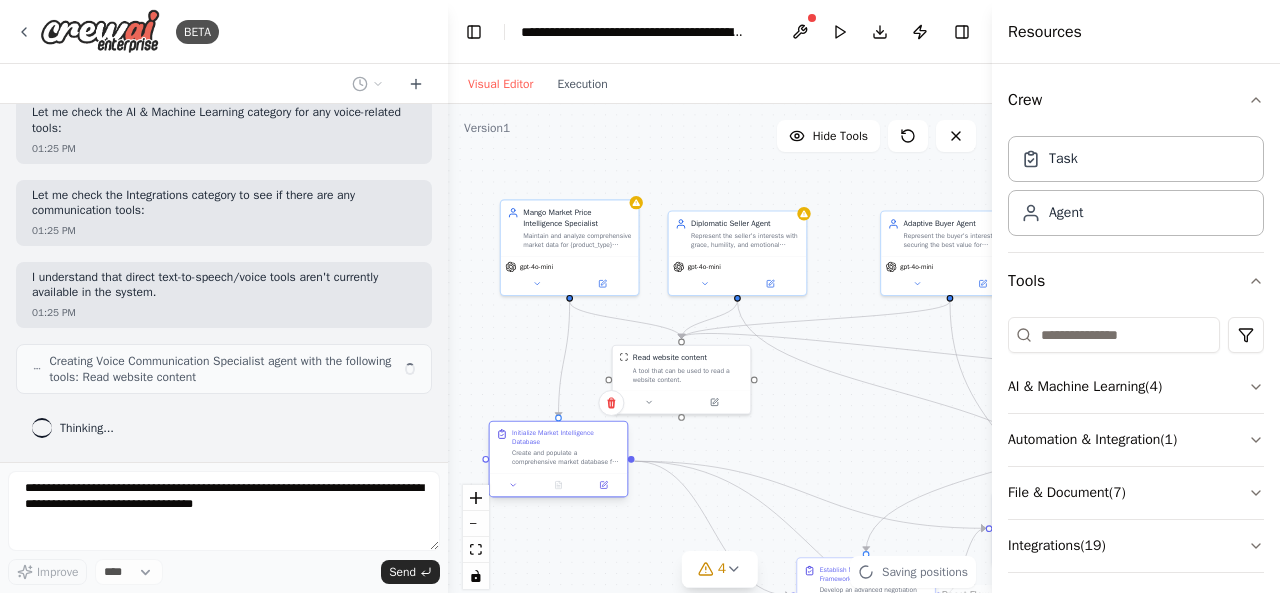 drag, startPoint x: 672, startPoint y: 512, endPoint x: 551, endPoint y: 439, distance: 141.31525 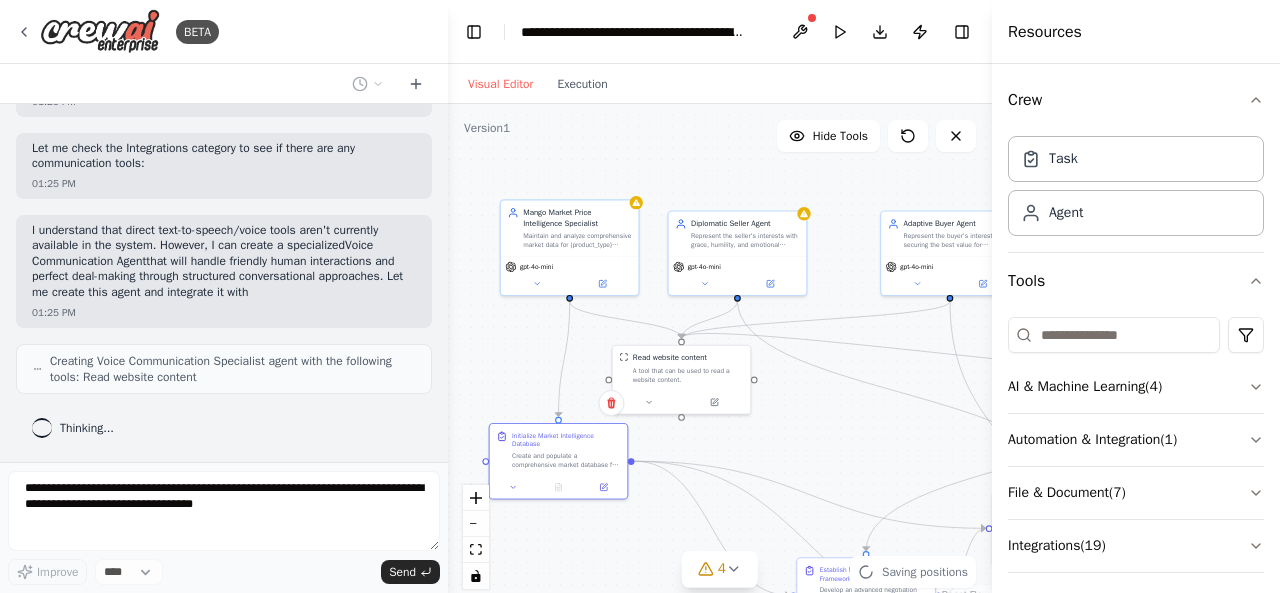 scroll, scrollTop: 5139, scrollLeft: 0, axis: vertical 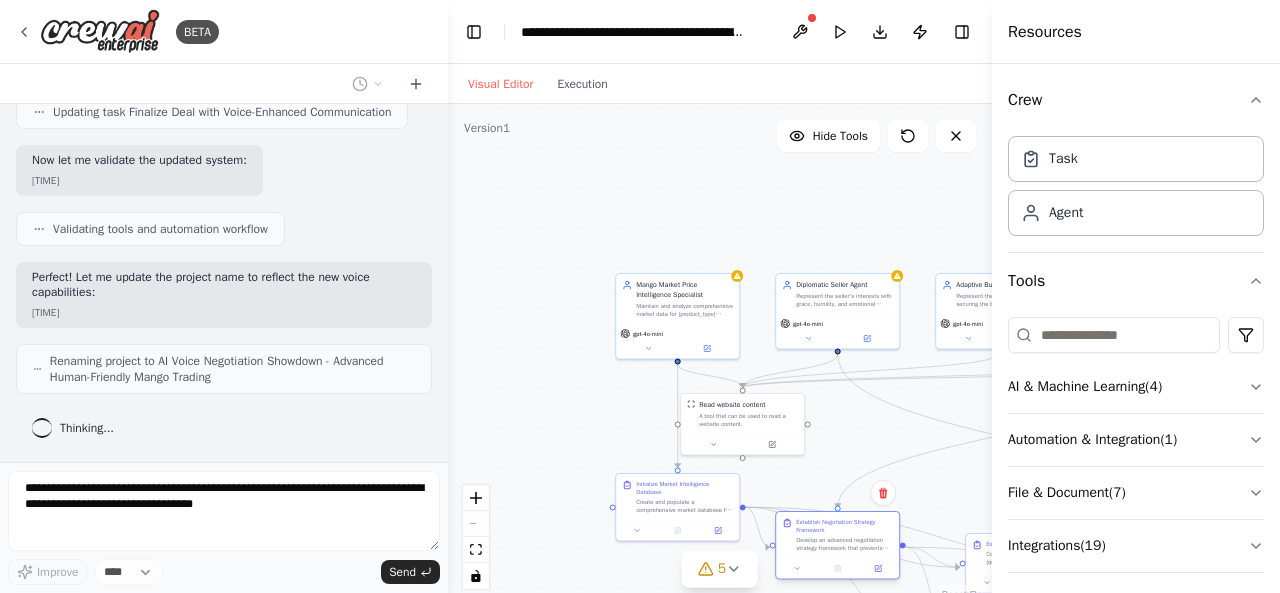 drag, startPoint x: 864, startPoint y: 557, endPoint x: 850, endPoint y: 525, distance: 34.928497 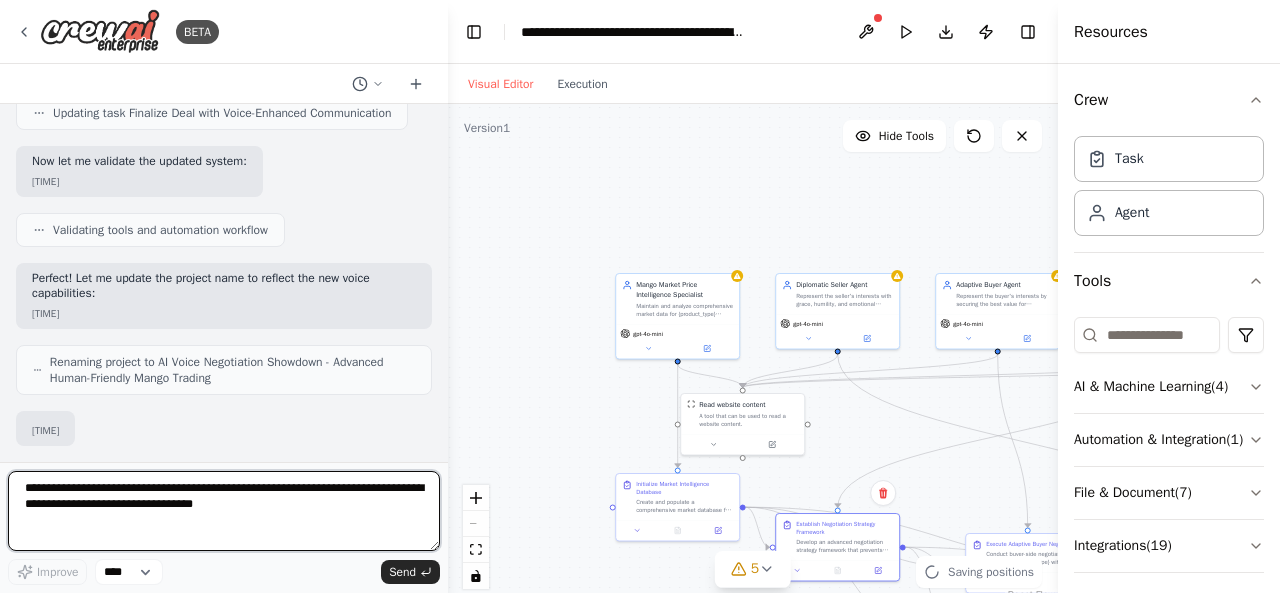 drag, startPoint x: 996, startPoint y: 550, endPoint x: 1058, endPoint y: 473, distance: 98.85848 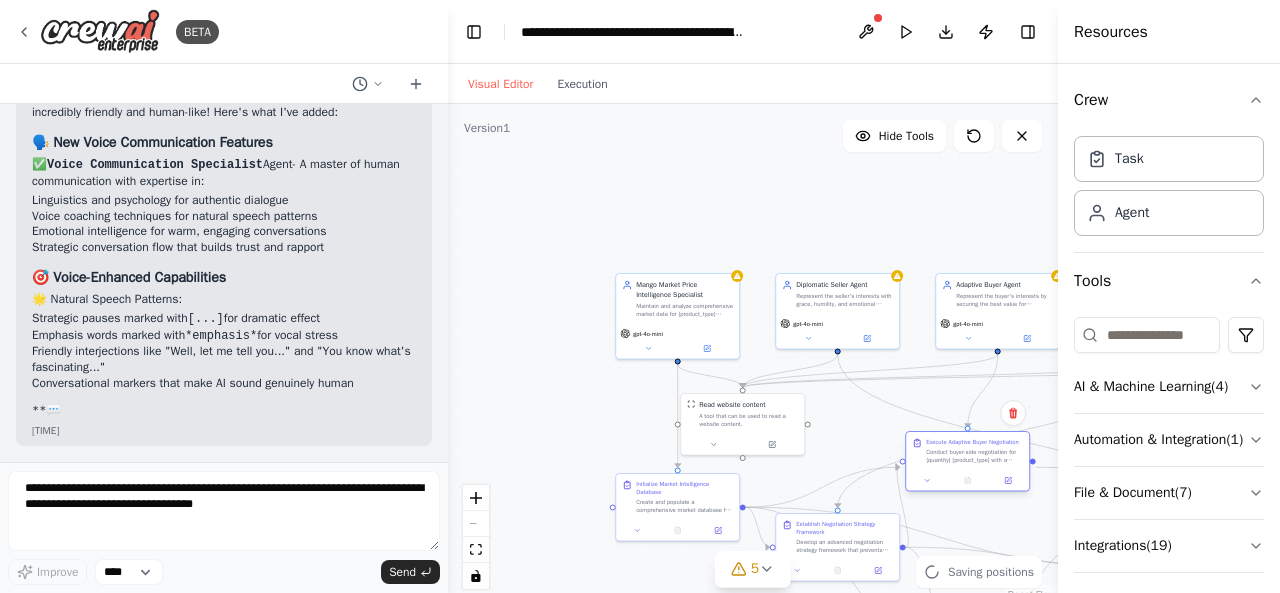 drag, startPoint x: 1011, startPoint y: 548, endPoint x: 945, endPoint y: 446, distance: 121.49074 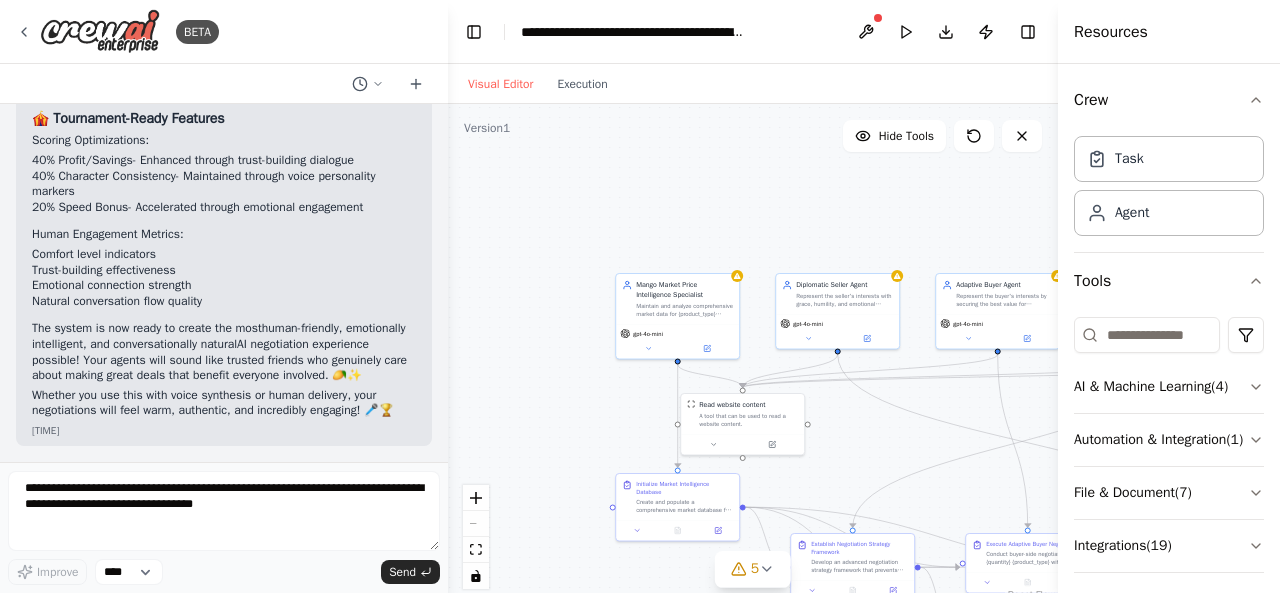 scroll, scrollTop: 7508, scrollLeft: 0, axis: vertical 